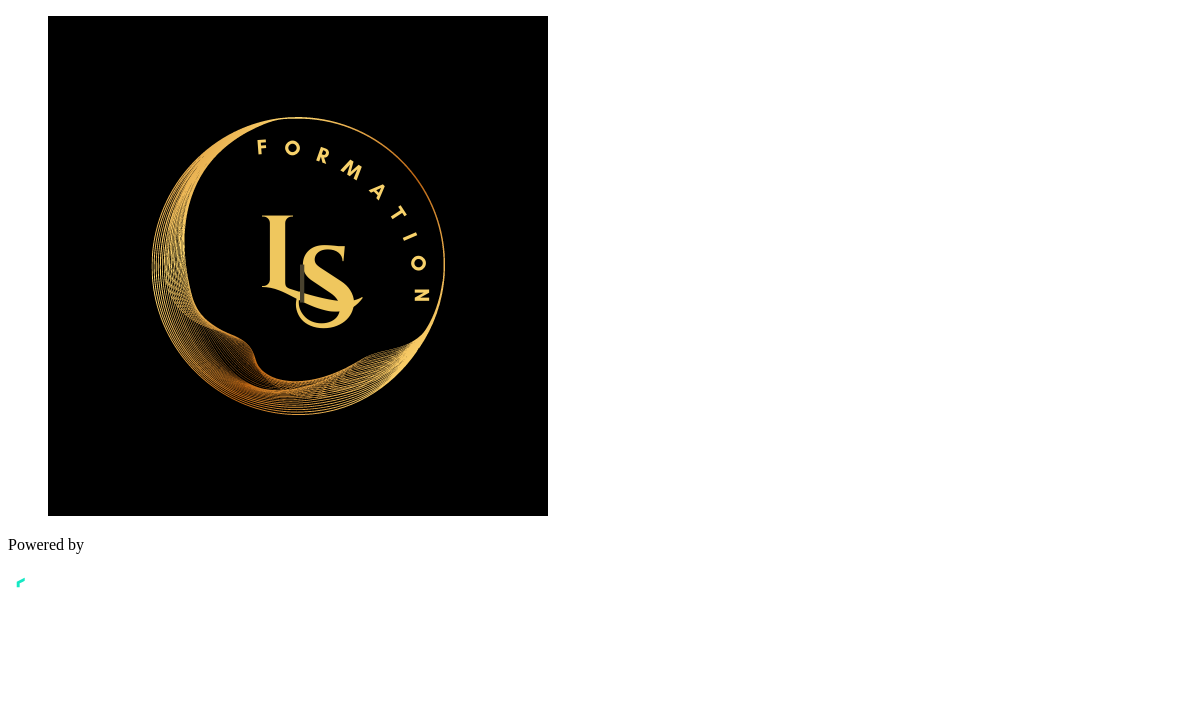 scroll, scrollTop: 0, scrollLeft: 0, axis: both 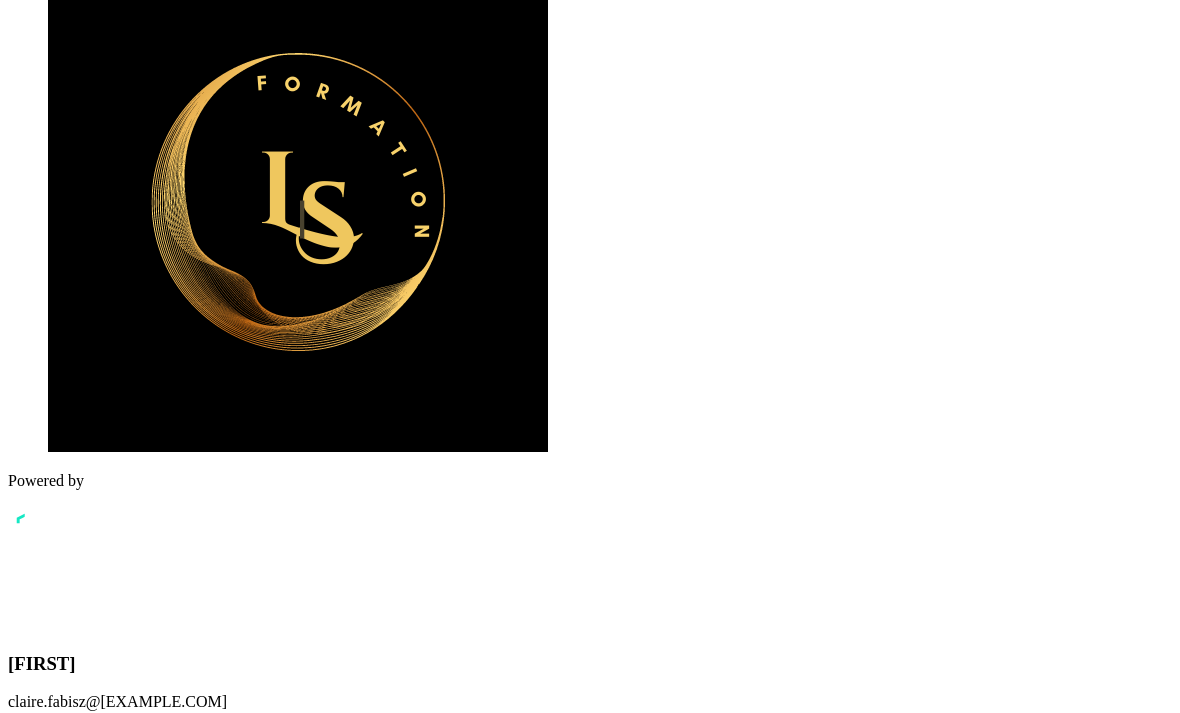 click on "L'intelligence émotionnelle d’un commercial" at bounding box center [590, 6503] 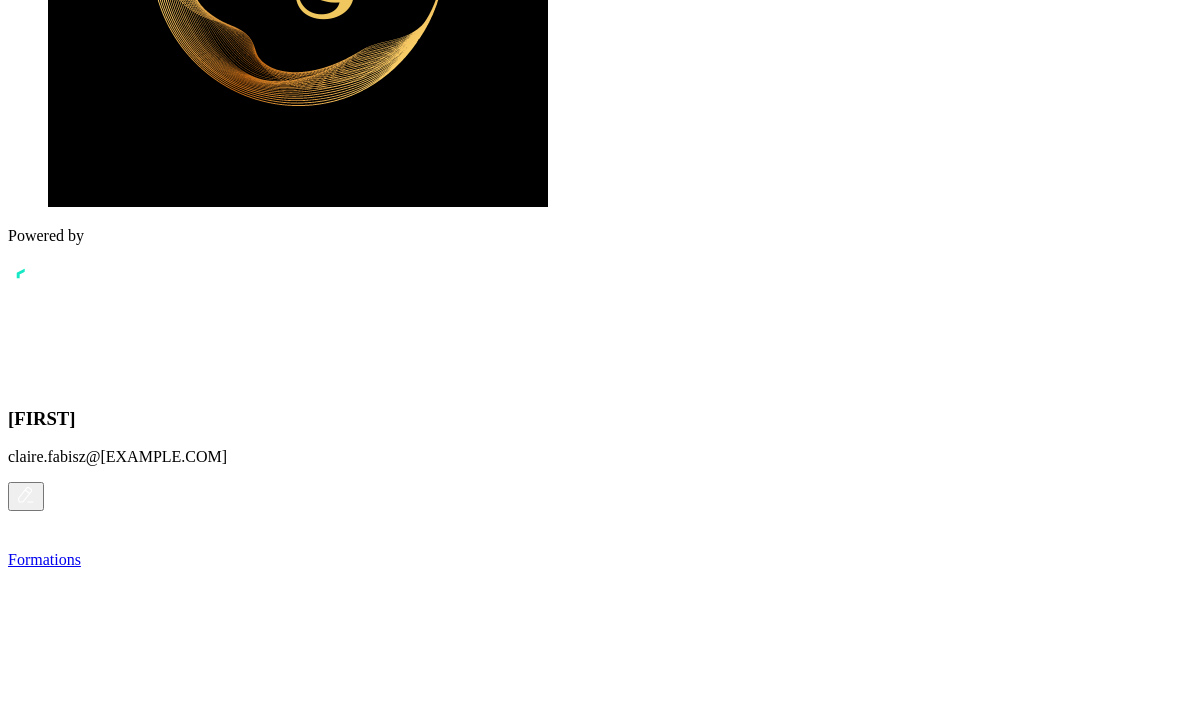 scroll, scrollTop: 0, scrollLeft: 0, axis: both 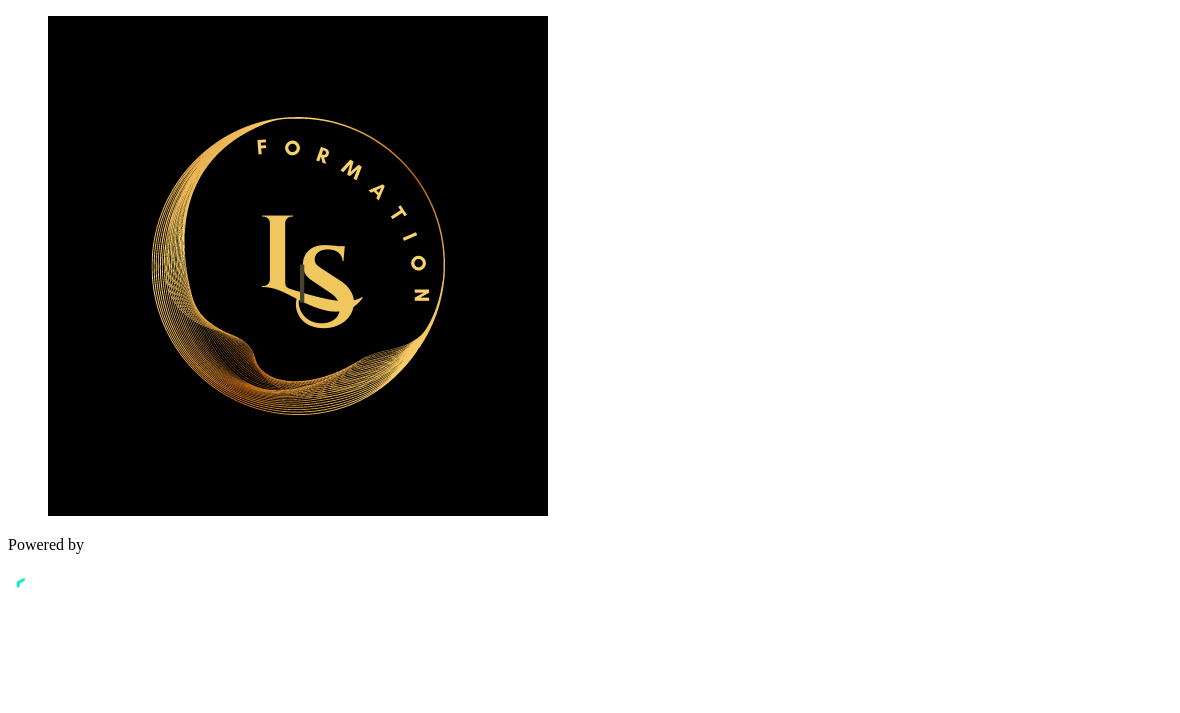 click on "Loi 1- Guider" at bounding box center [610, 6833] 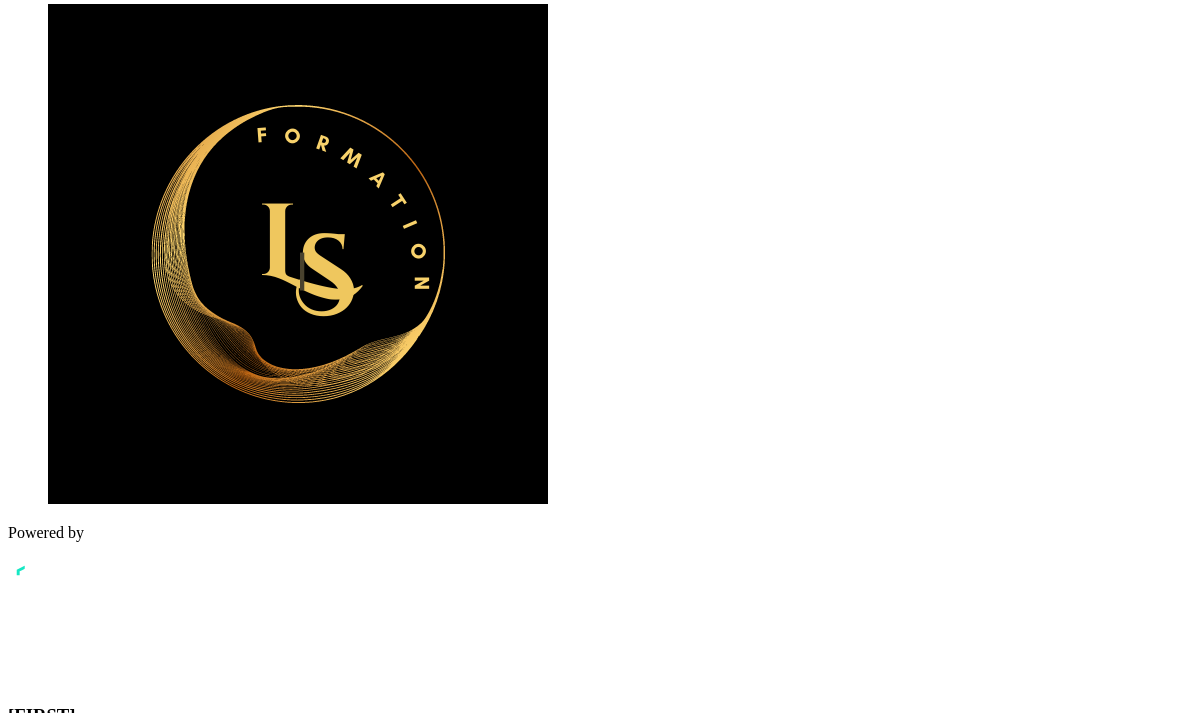 scroll, scrollTop: 1033, scrollLeft: 0, axis: vertical 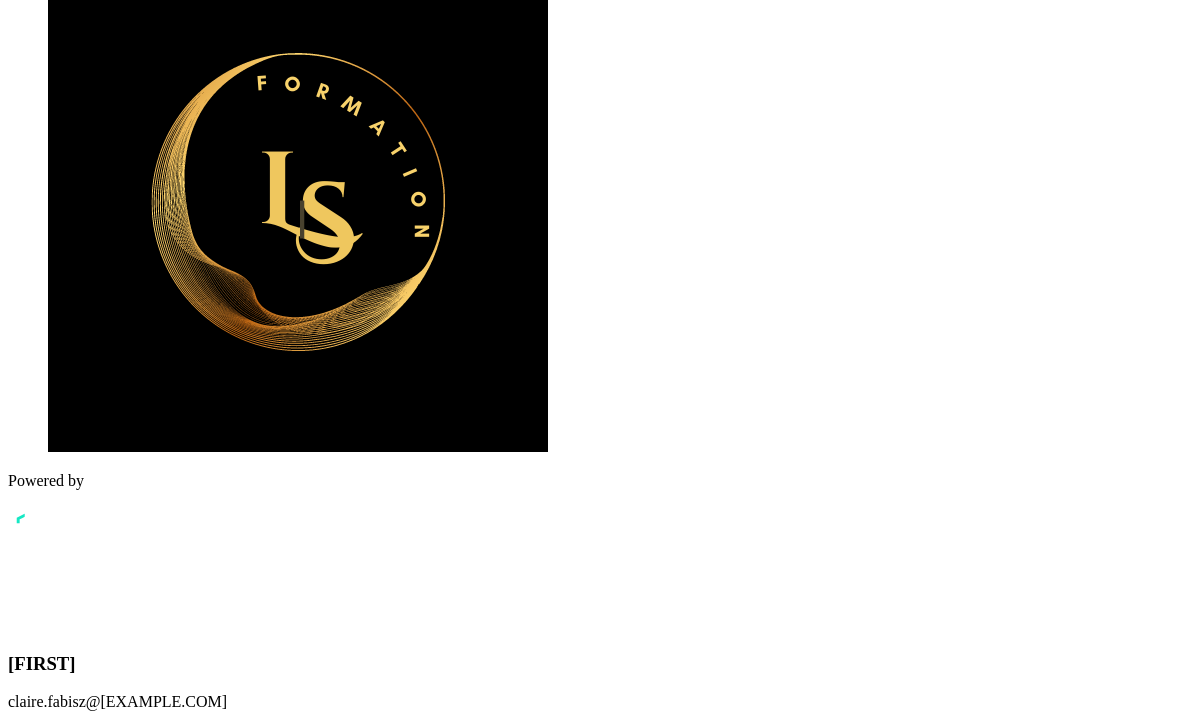 click at bounding box center (158, 8385) 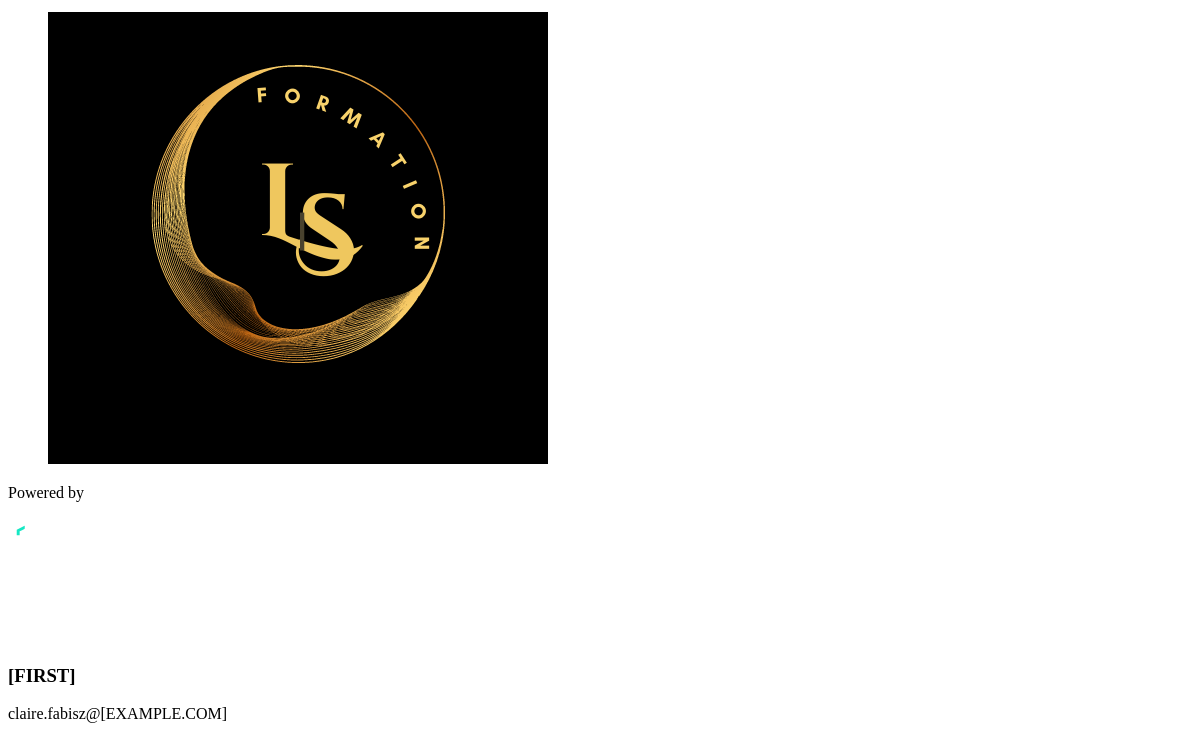 scroll, scrollTop: 40, scrollLeft: 0, axis: vertical 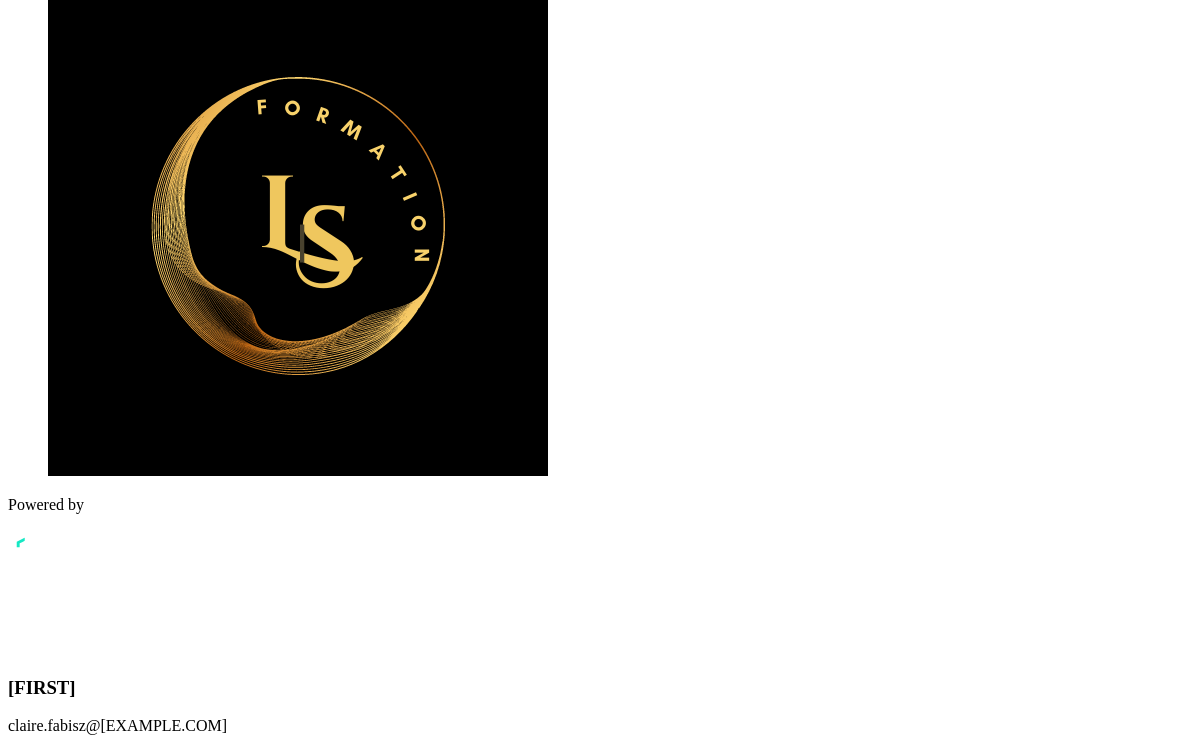 click at bounding box center (158, 8409) 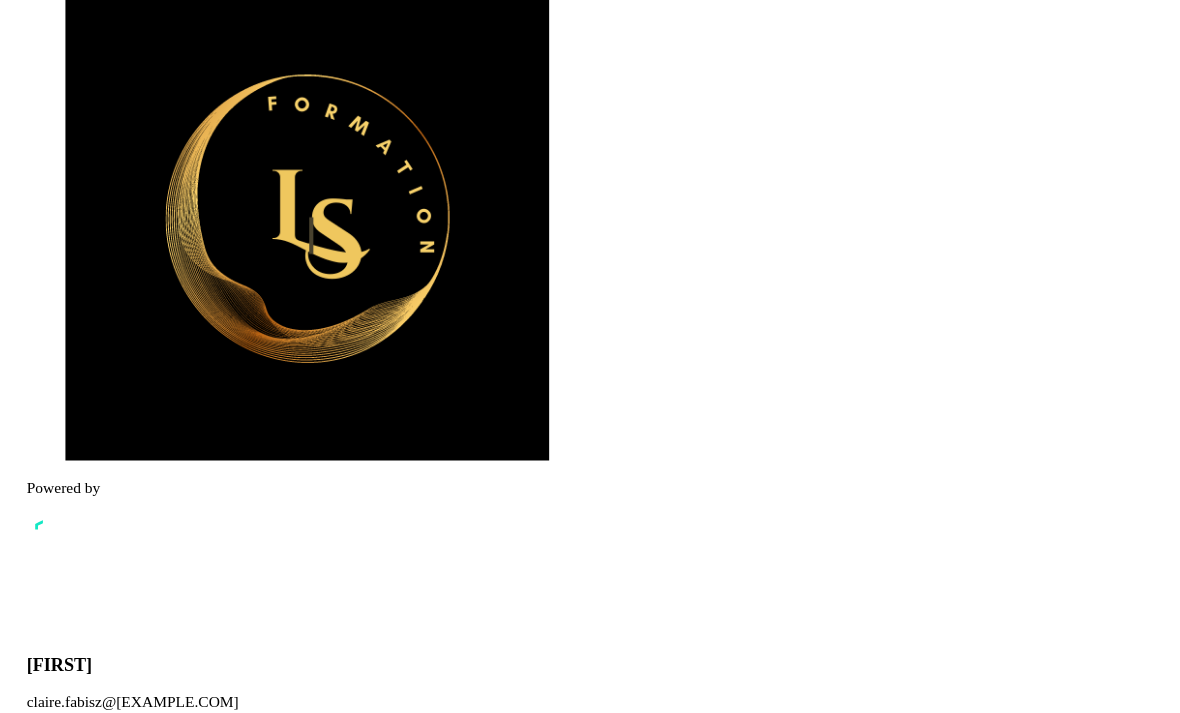scroll, scrollTop: 64, scrollLeft: 0, axis: vertical 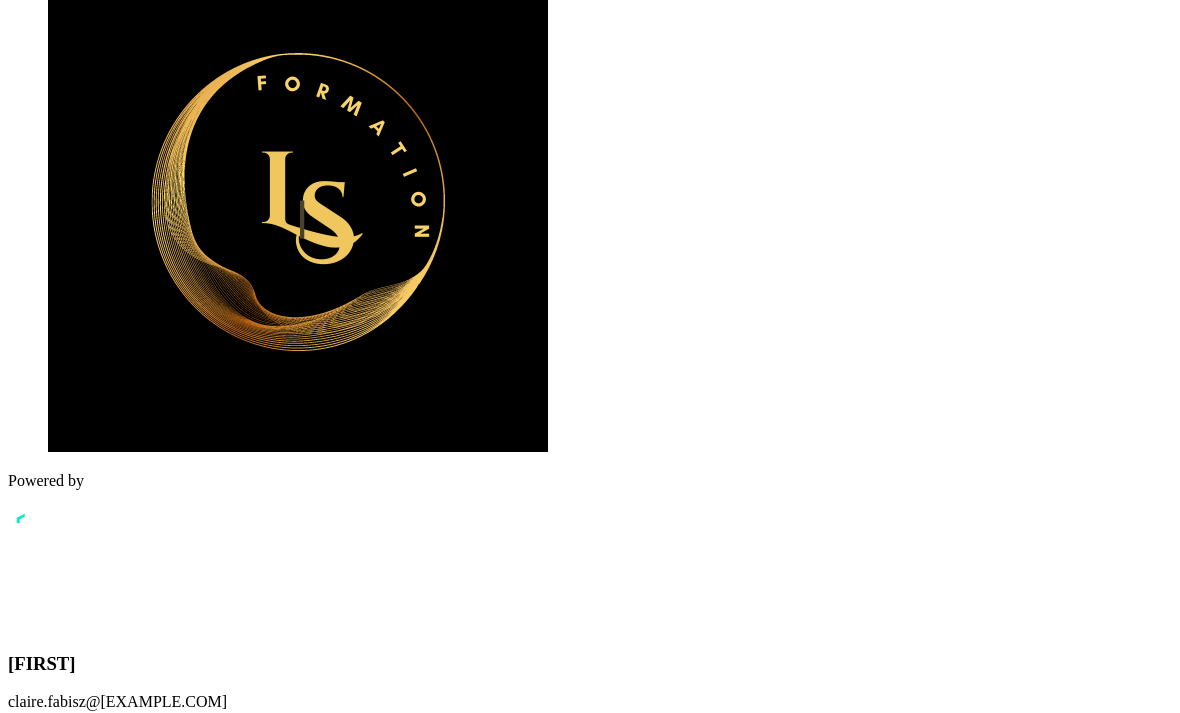 click at bounding box center (158, 8385) 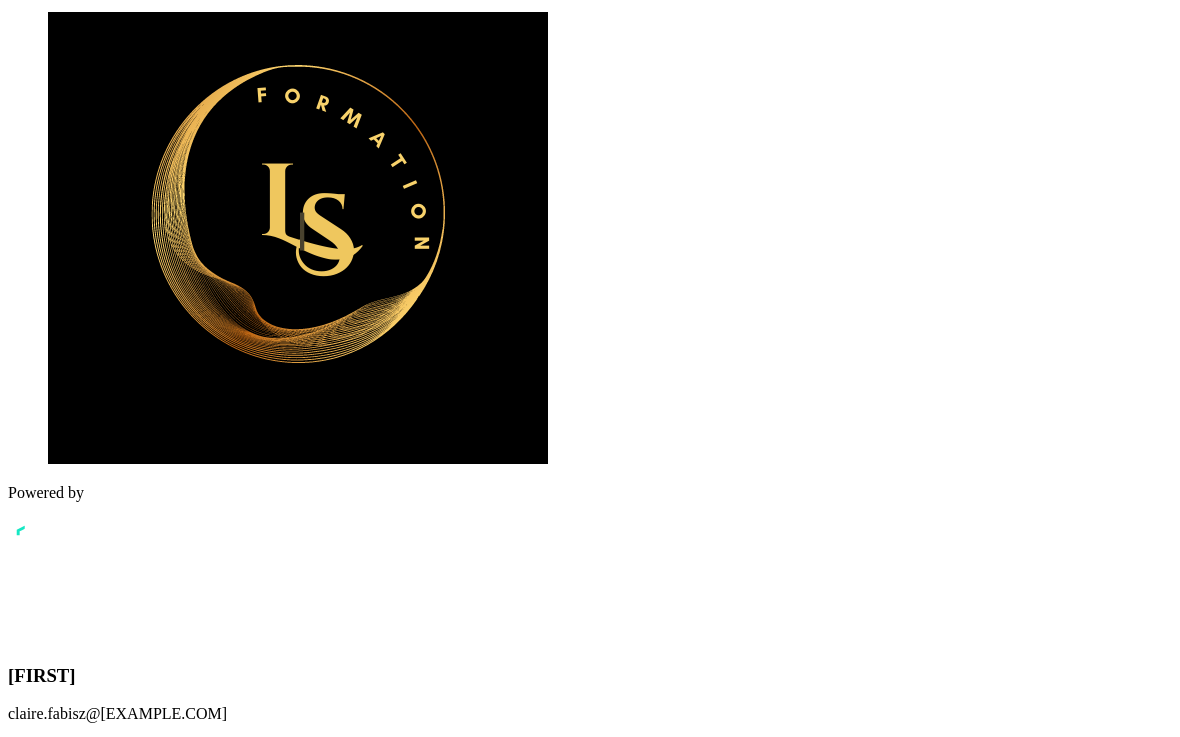 scroll, scrollTop: 40, scrollLeft: 0, axis: vertical 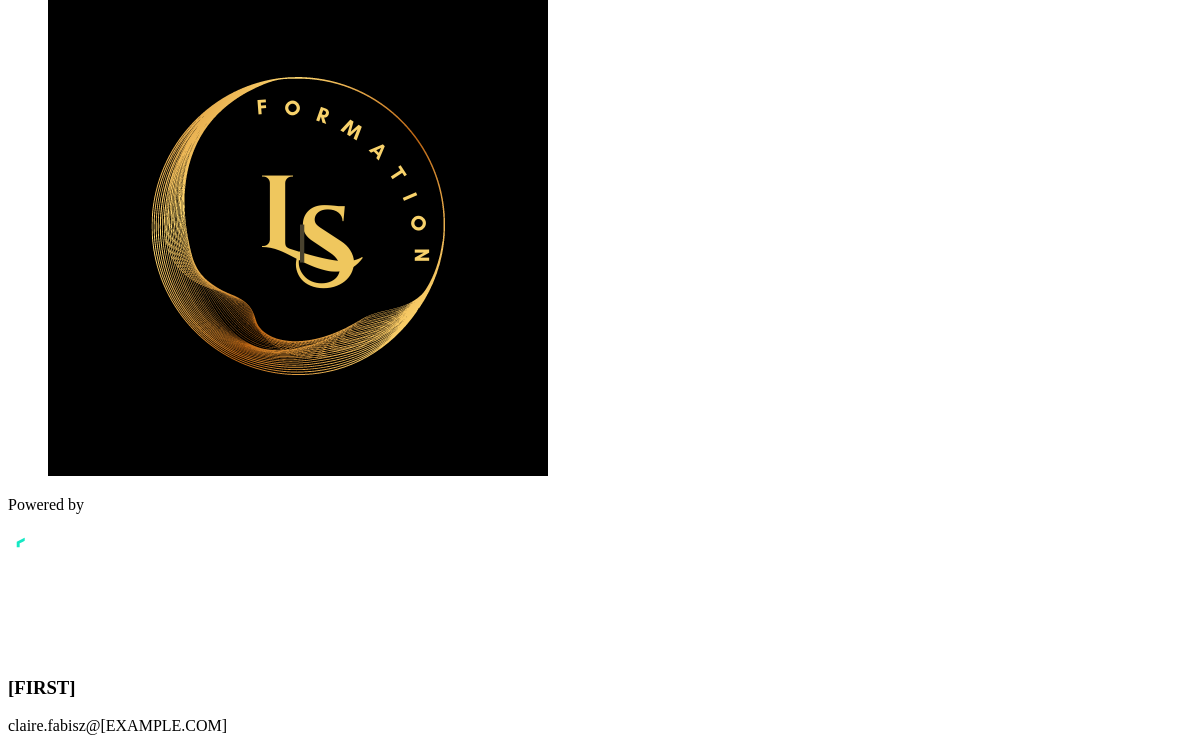 click at bounding box center (158, 8409) 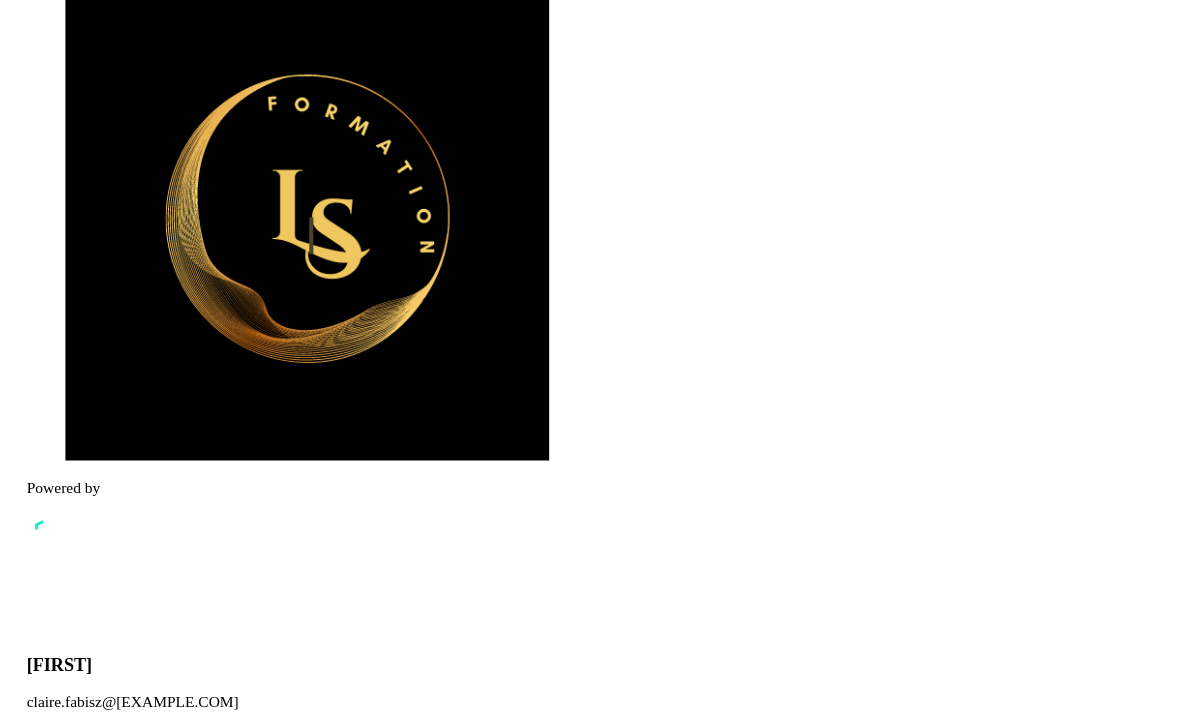 scroll, scrollTop: 64, scrollLeft: 0, axis: vertical 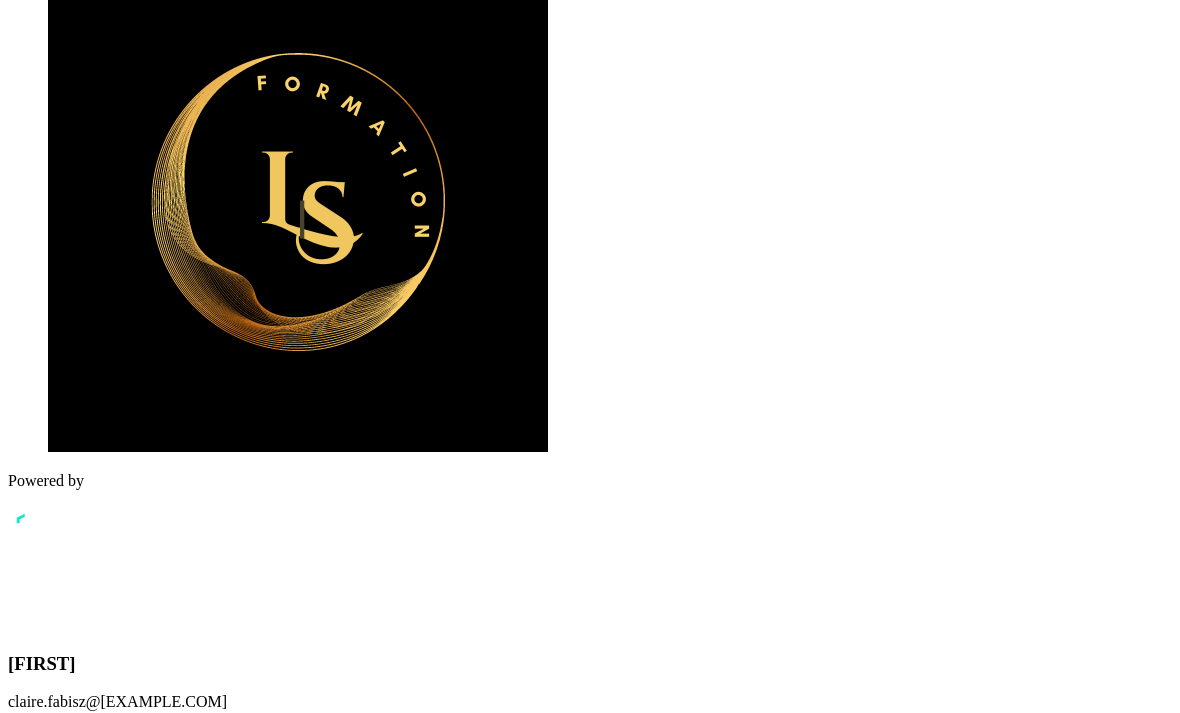 click on "Continuer" at bounding box center [45, 8754] 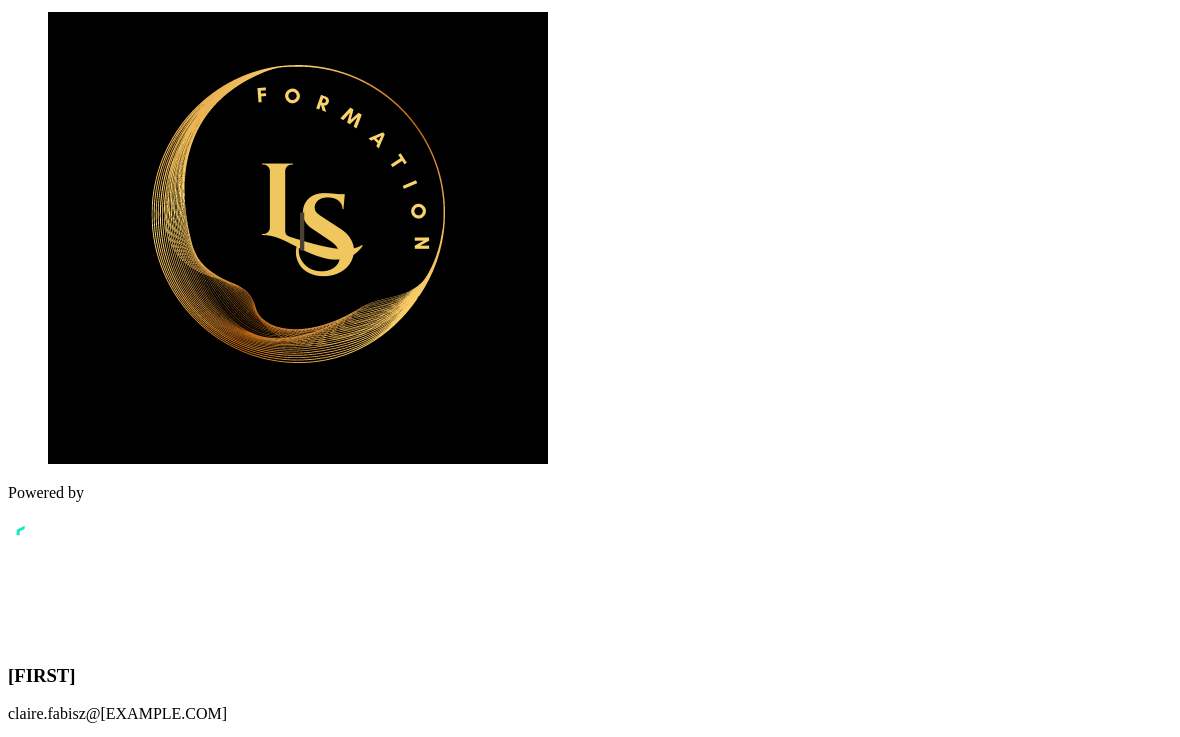 scroll, scrollTop: 40, scrollLeft: 0, axis: vertical 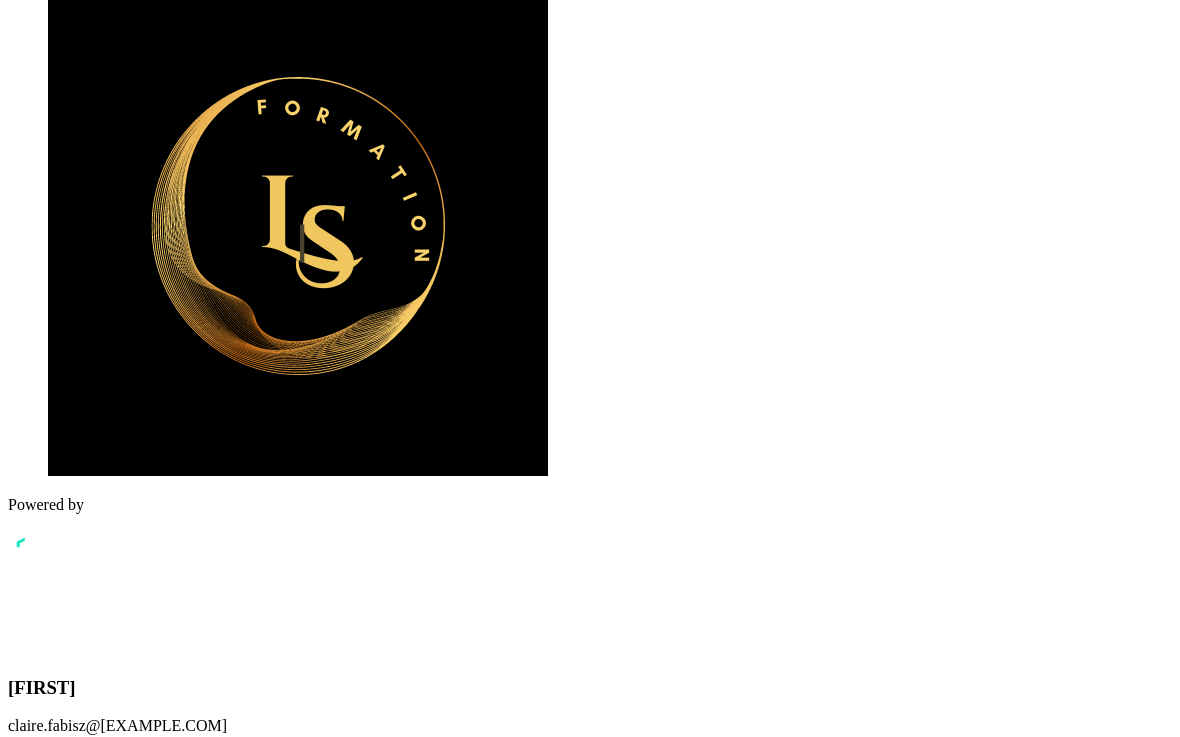 click at bounding box center [158, 8409] 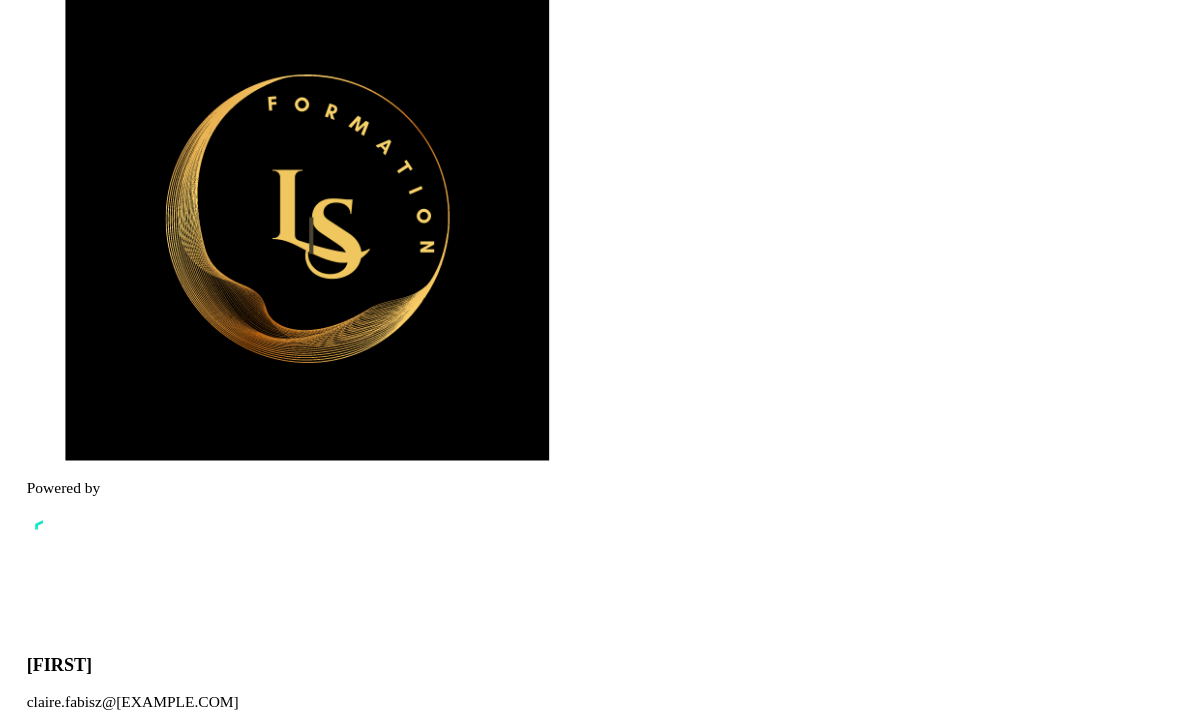 scroll, scrollTop: 64, scrollLeft: 0, axis: vertical 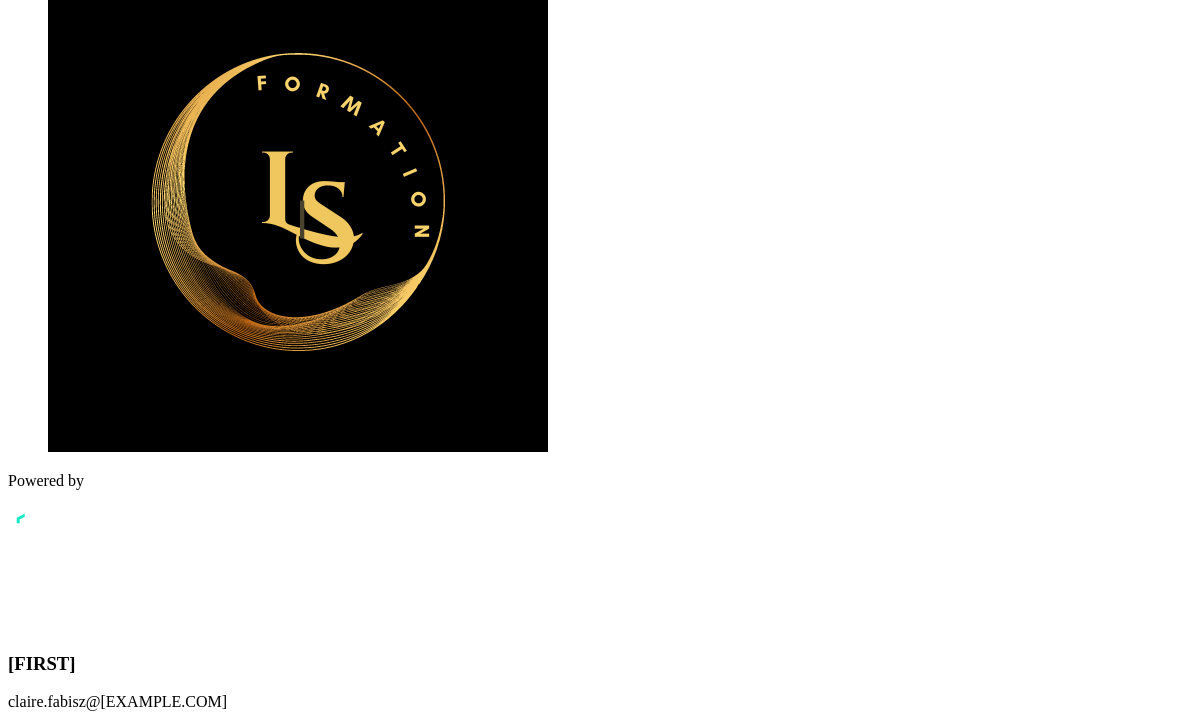 click on "Compléter et continuer" at bounding box center (160, 8754) 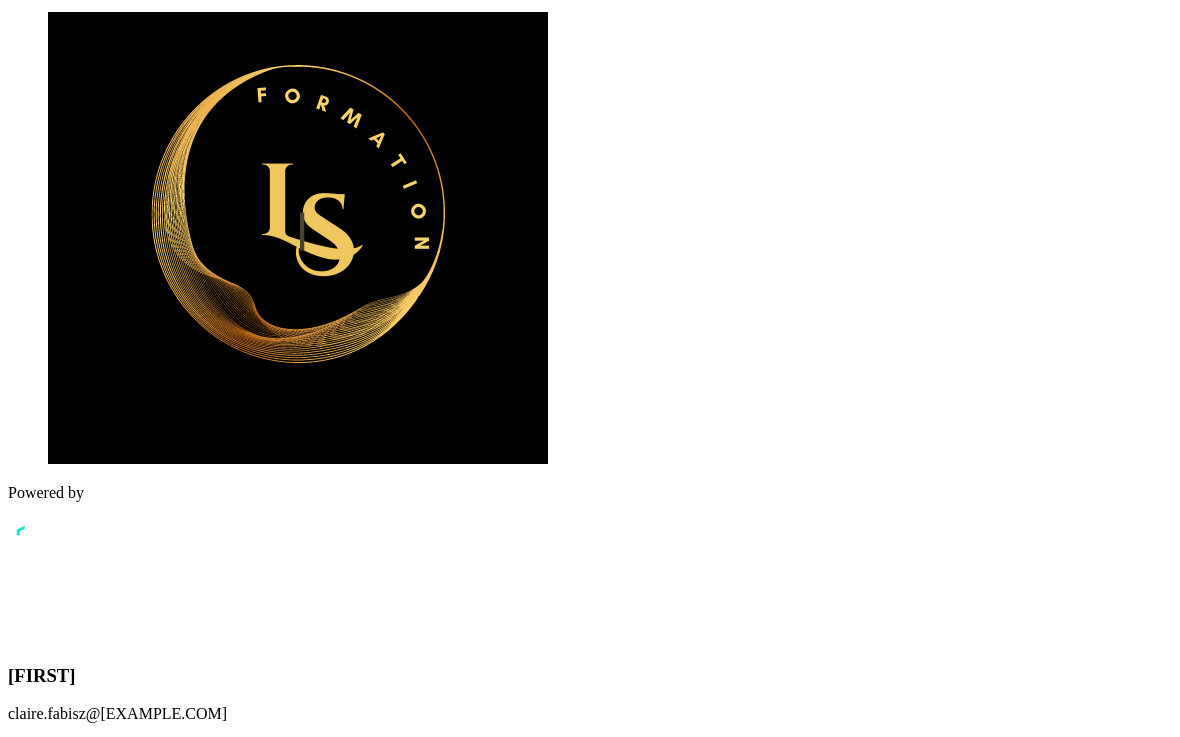 scroll, scrollTop: 40, scrollLeft: 0, axis: vertical 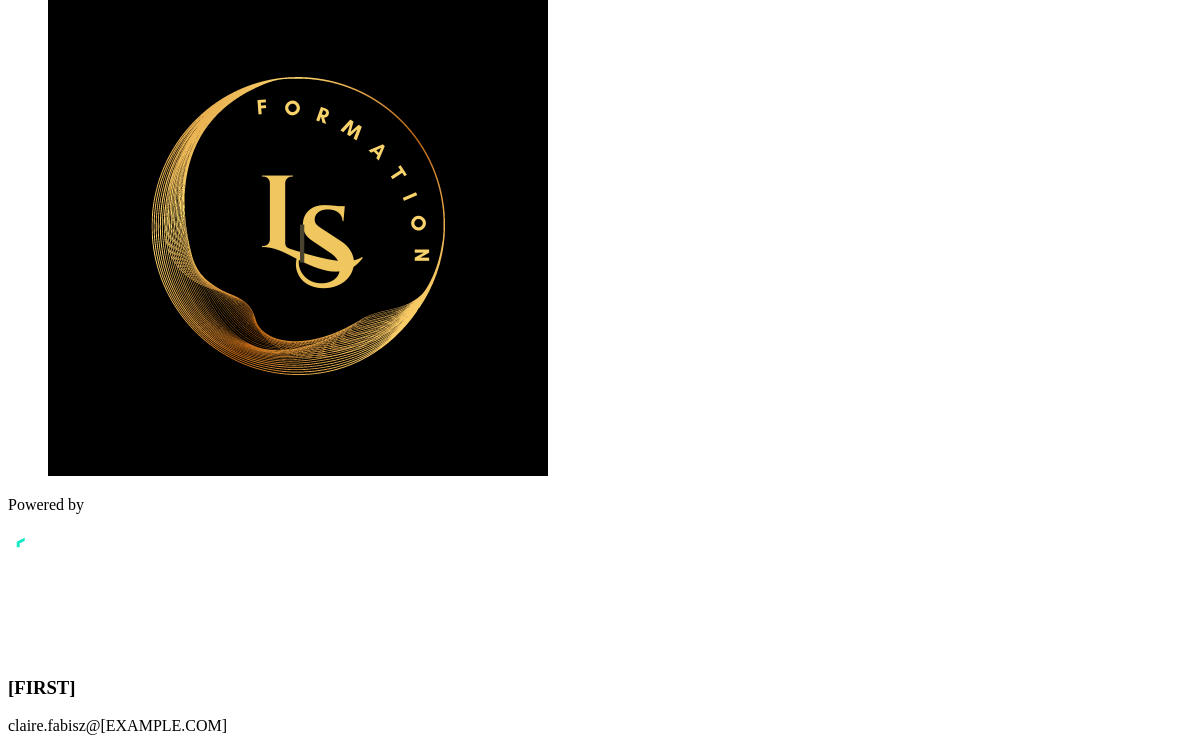 click at bounding box center (158, 8409) 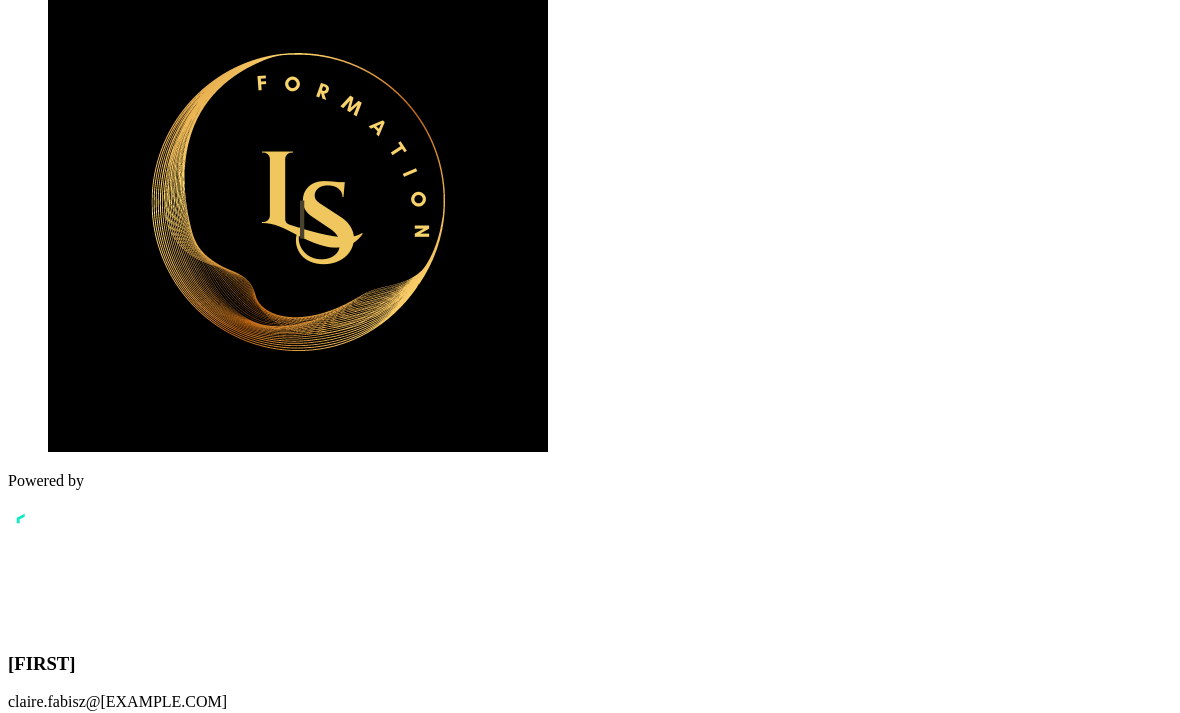 scroll, scrollTop: 64, scrollLeft: 0, axis: vertical 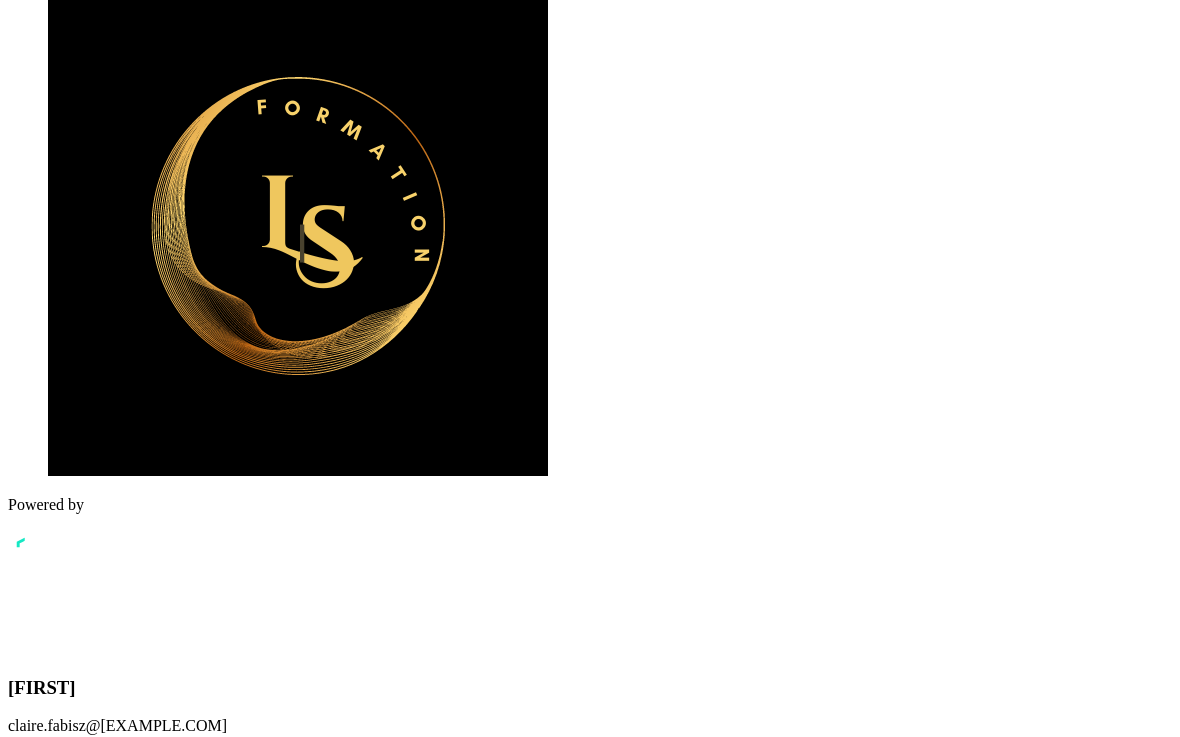 click at bounding box center (158, 8409) 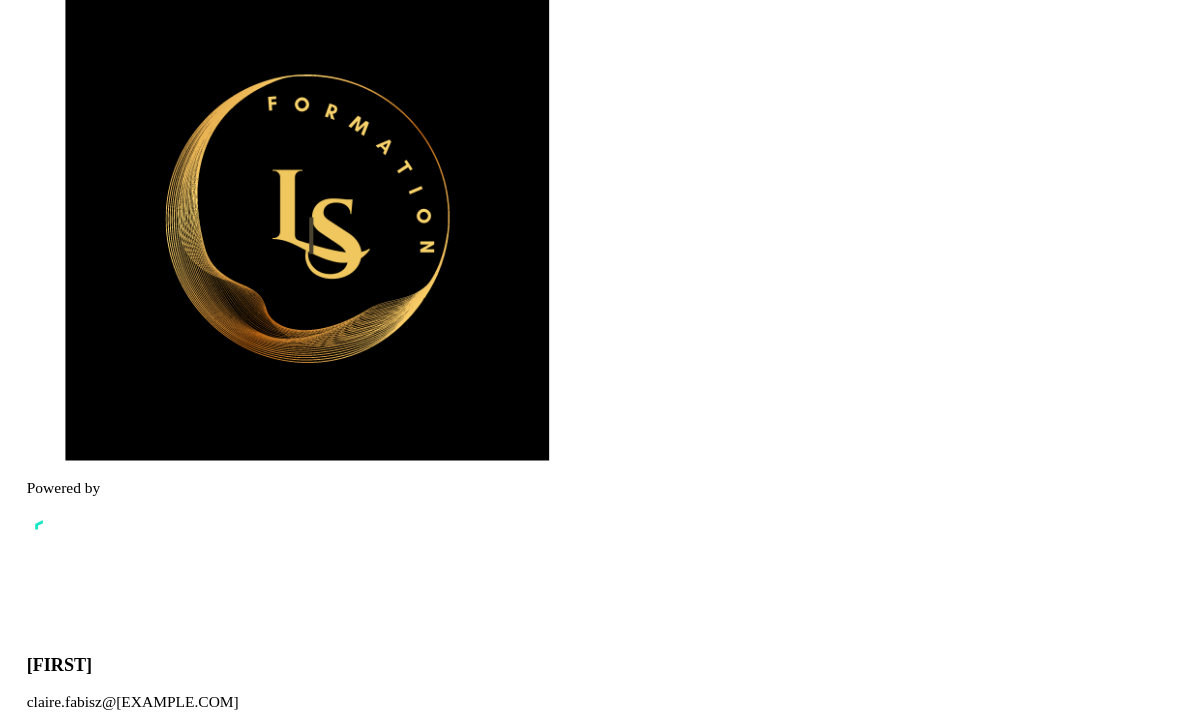 scroll, scrollTop: 64, scrollLeft: 0, axis: vertical 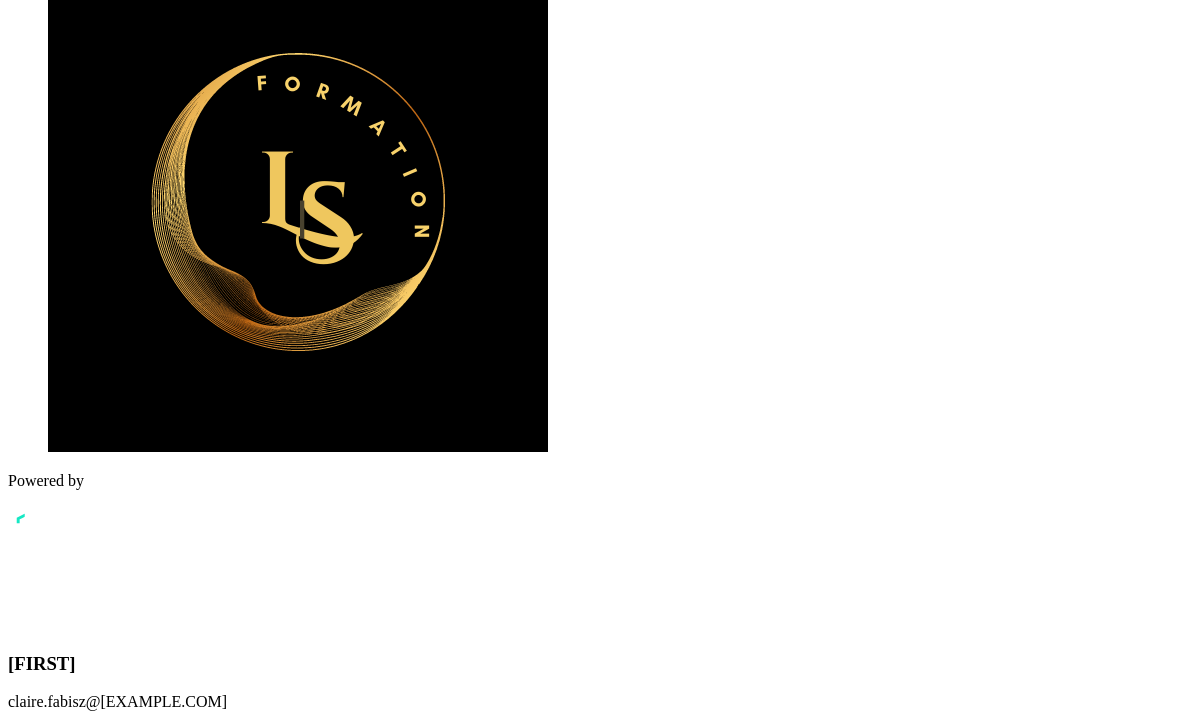 click on "Compléter et continuer" at bounding box center [160, 8754] 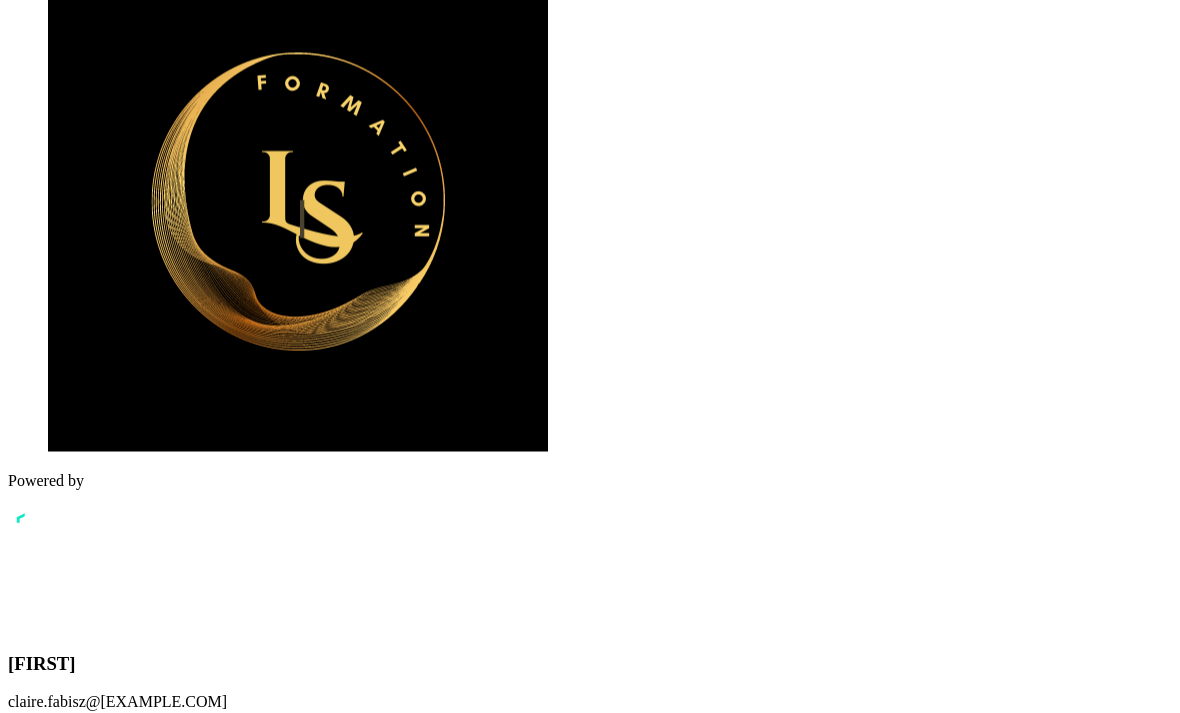 scroll, scrollTop: 67, scrollLeft: 0, axis: vertical 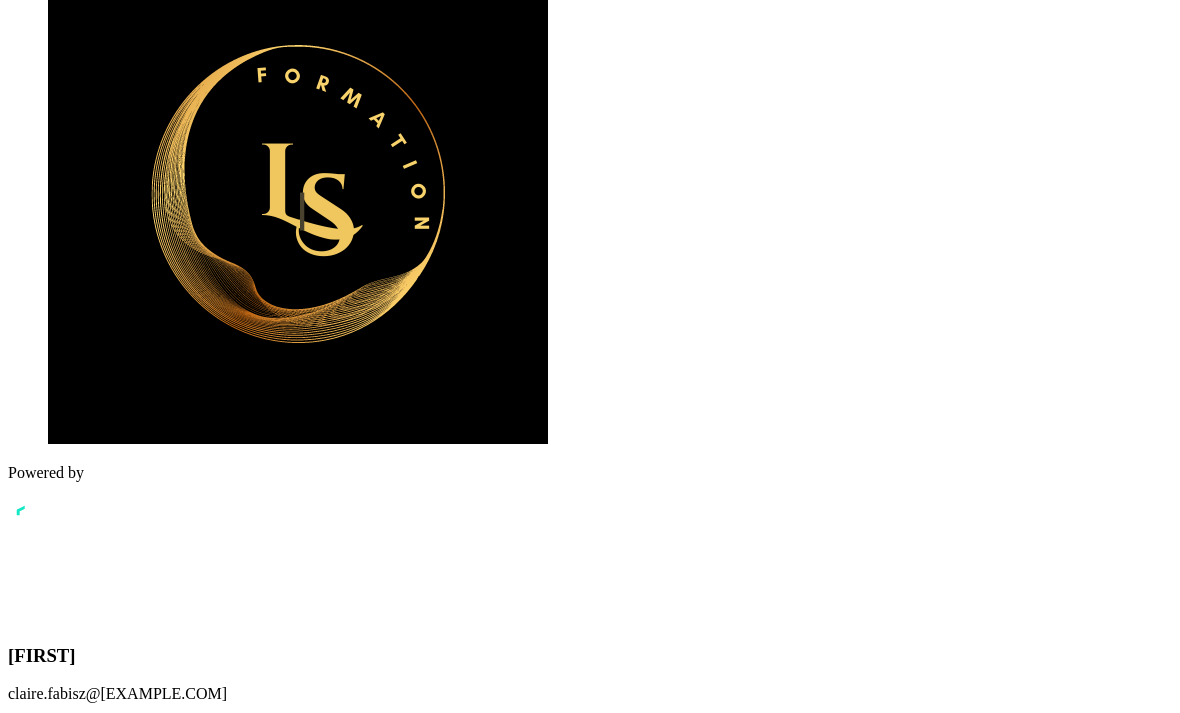 click at bounding box center (158, 8377) 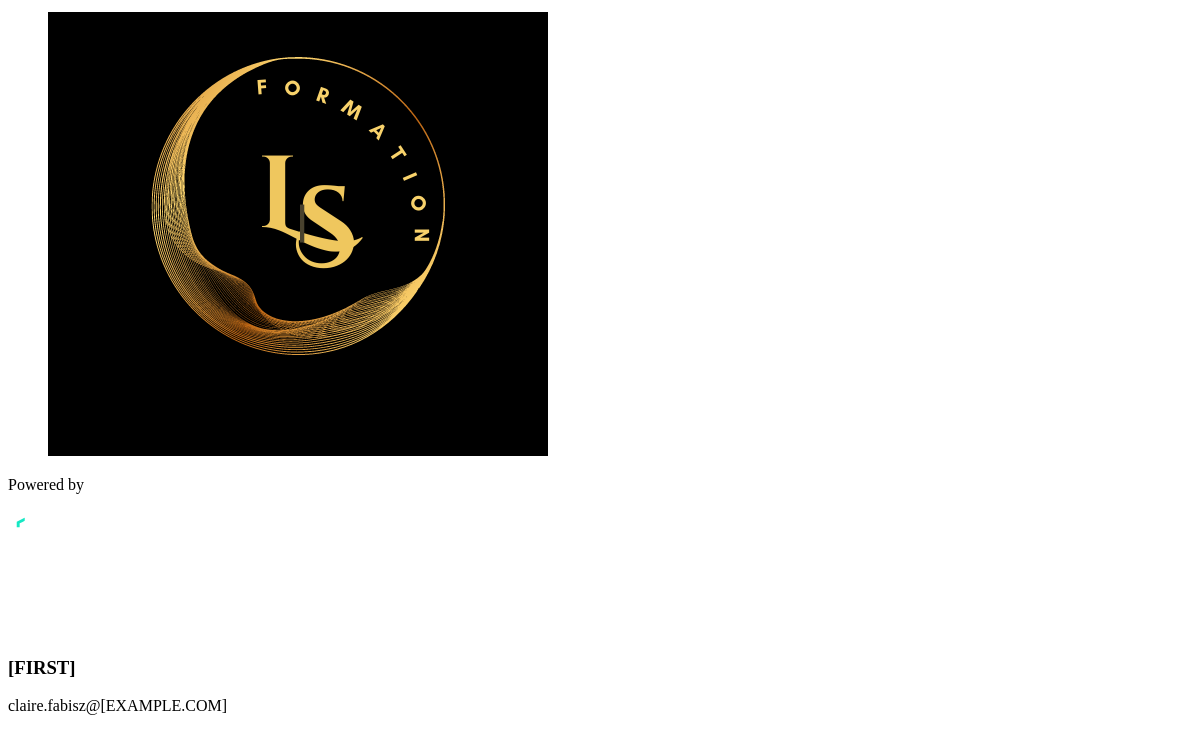 scroll 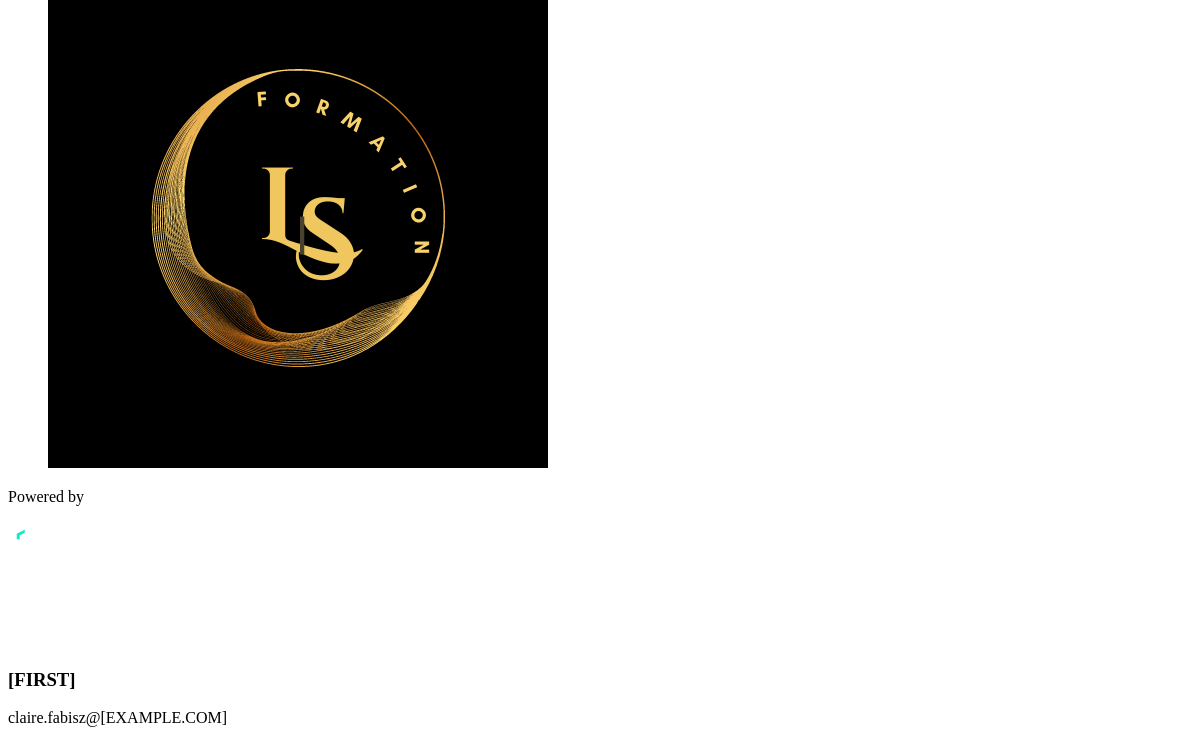 click at bounding box center (158, 8401) 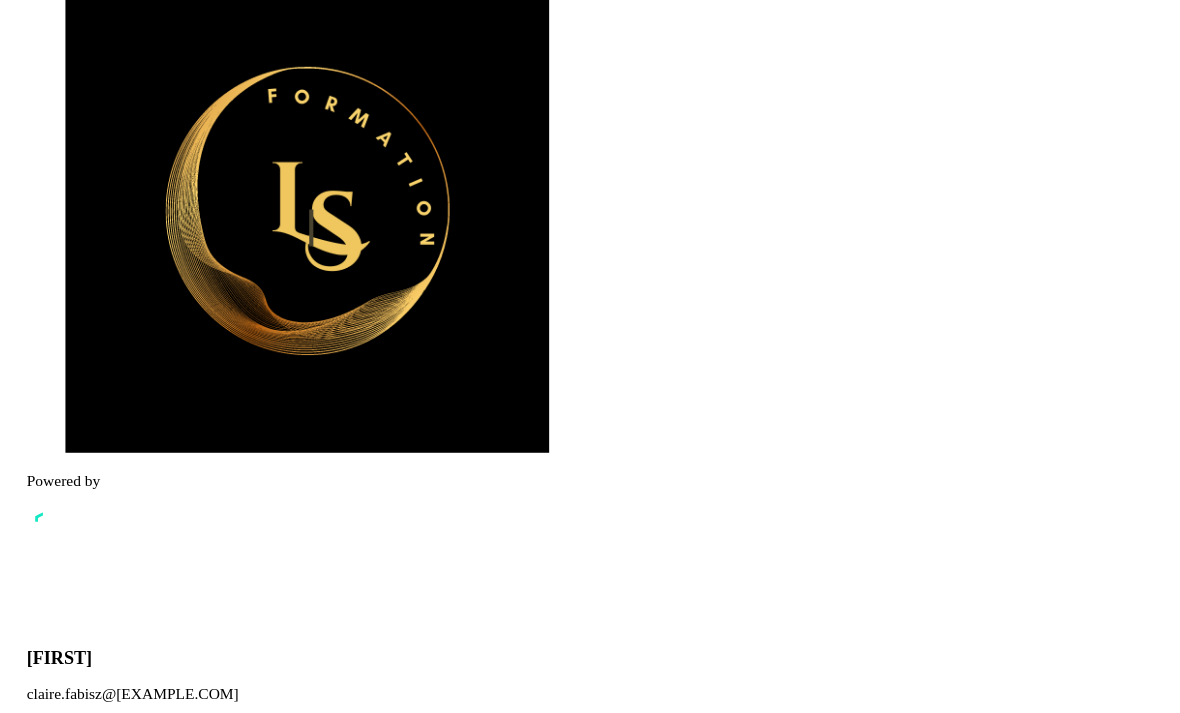 scroll, scrollTop: 72, scrollLeft: 0, axis: vertical 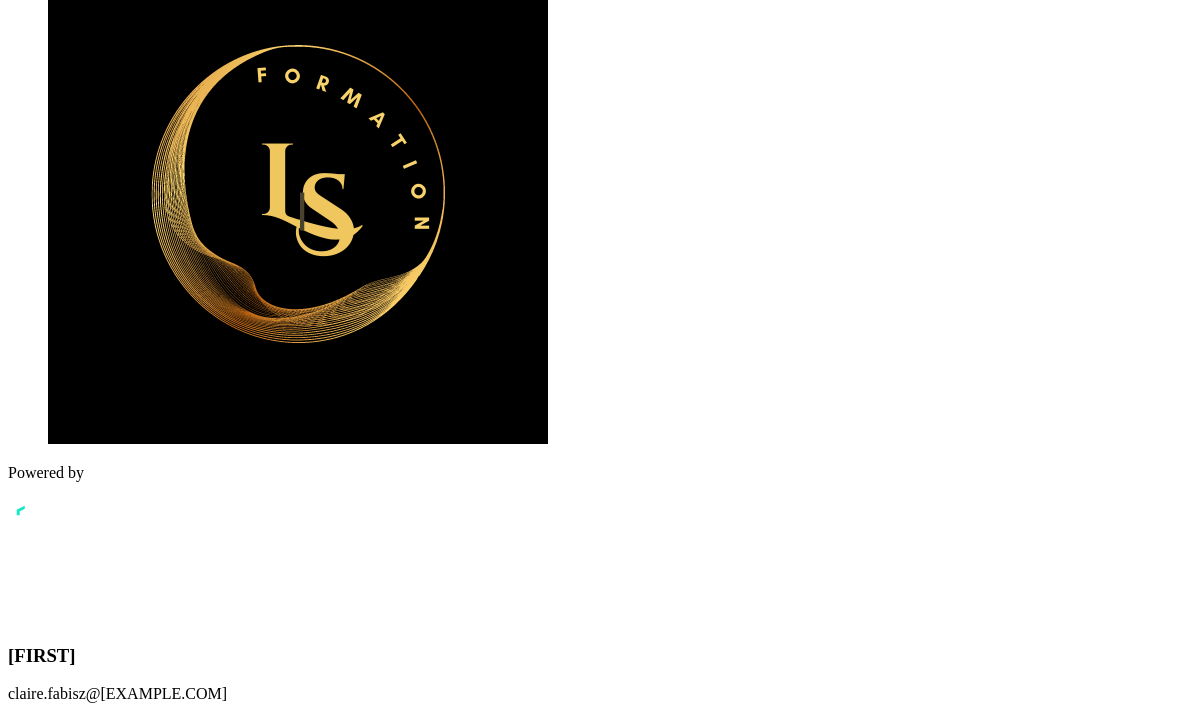 click on "Compléter et continuer" at bounding box center (160, 8746) 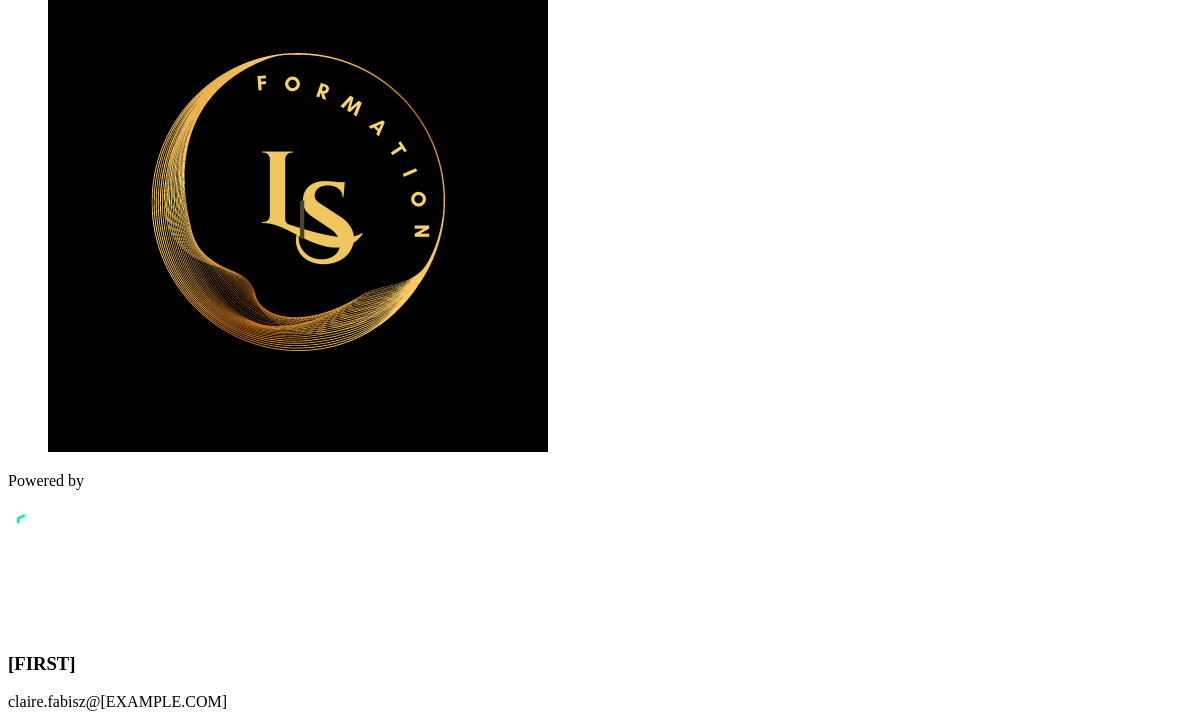 scroll, scrollTop: 8, scrollLeft: 0, axis: vertical 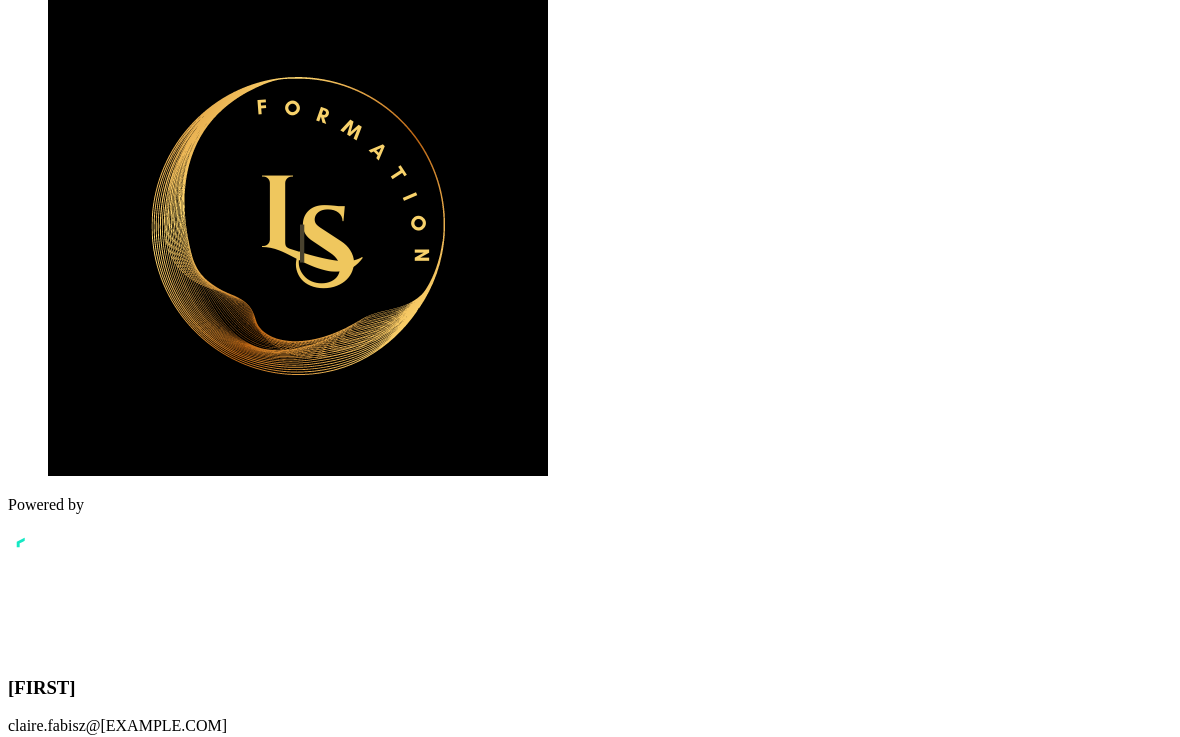 click at bounding box center (158, 8409) 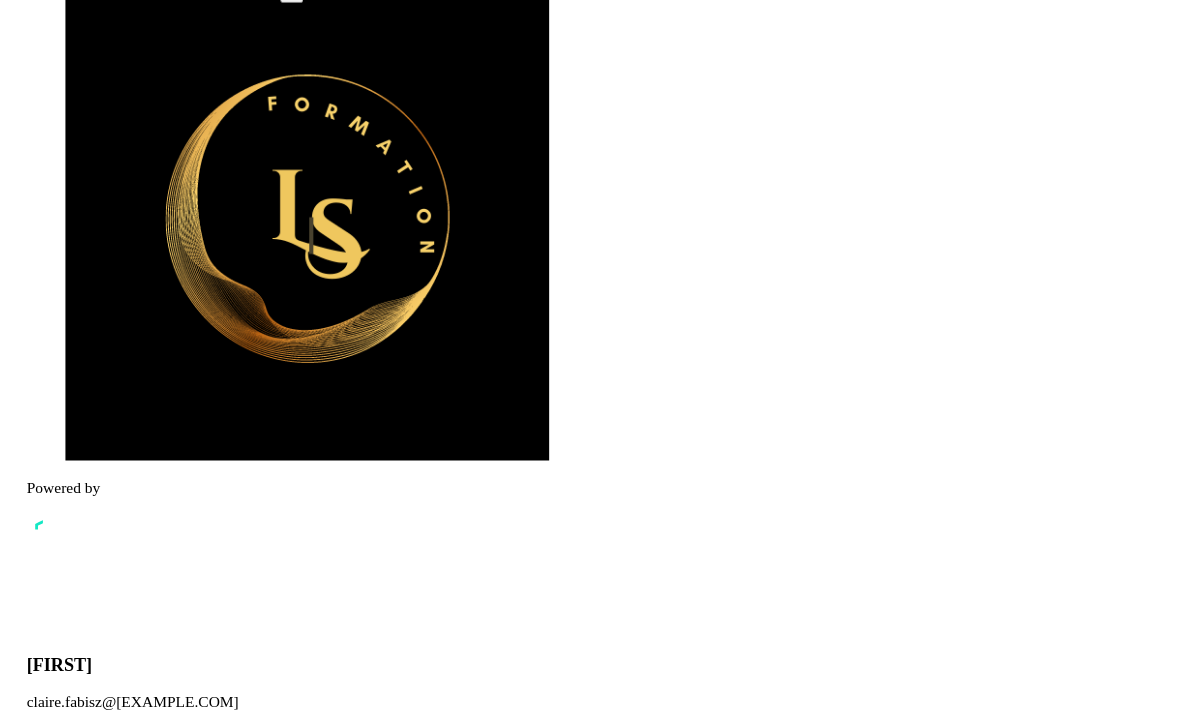 scroll, scrollTop: 64, scrollLeft: 0, axis: vertical 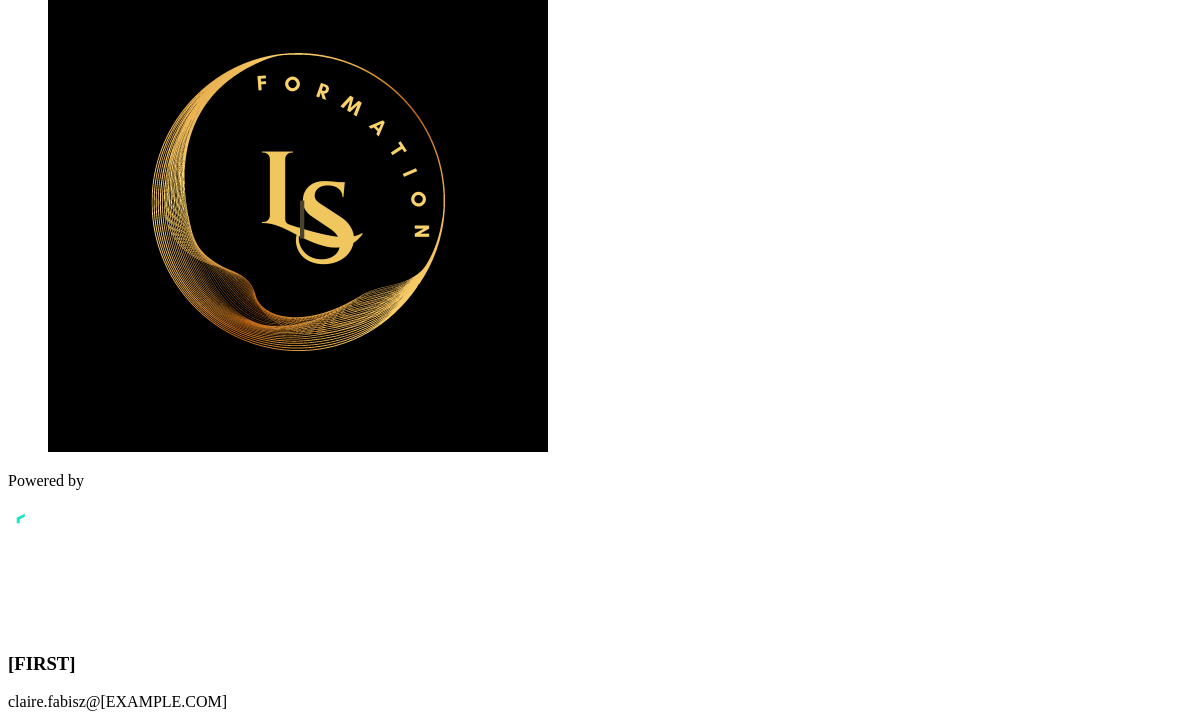 click on "Compléter et continuer" at bounding box center (160, 8754) 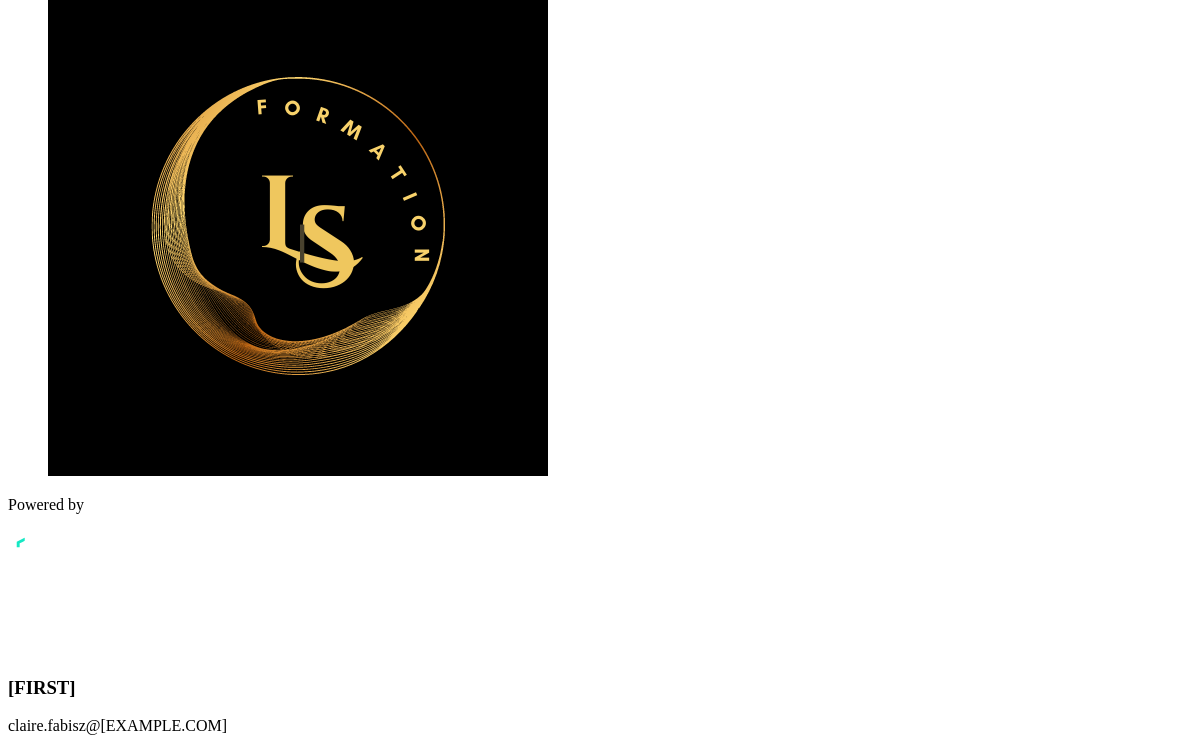 click at bounding box center (158, 8409) 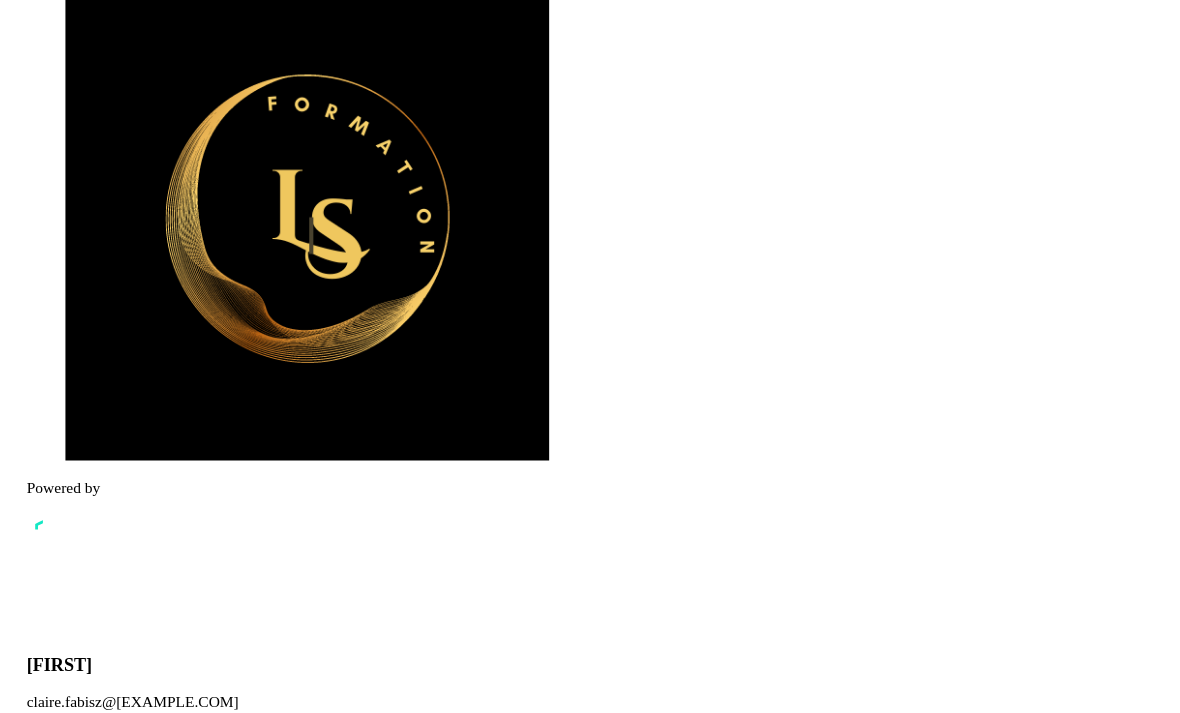 scroll, scrollTop: 64, scrollLeft: 0, axis: vertical 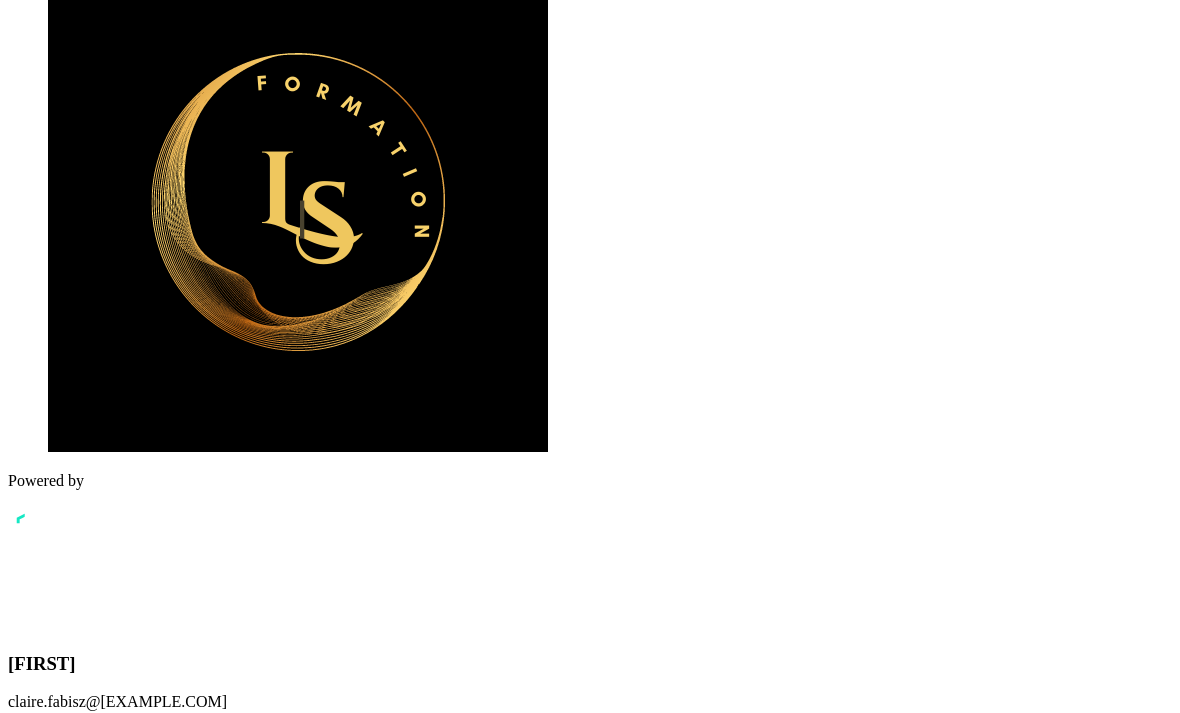 click on "Compléter et continuer" at bounding box center (160, 8754) 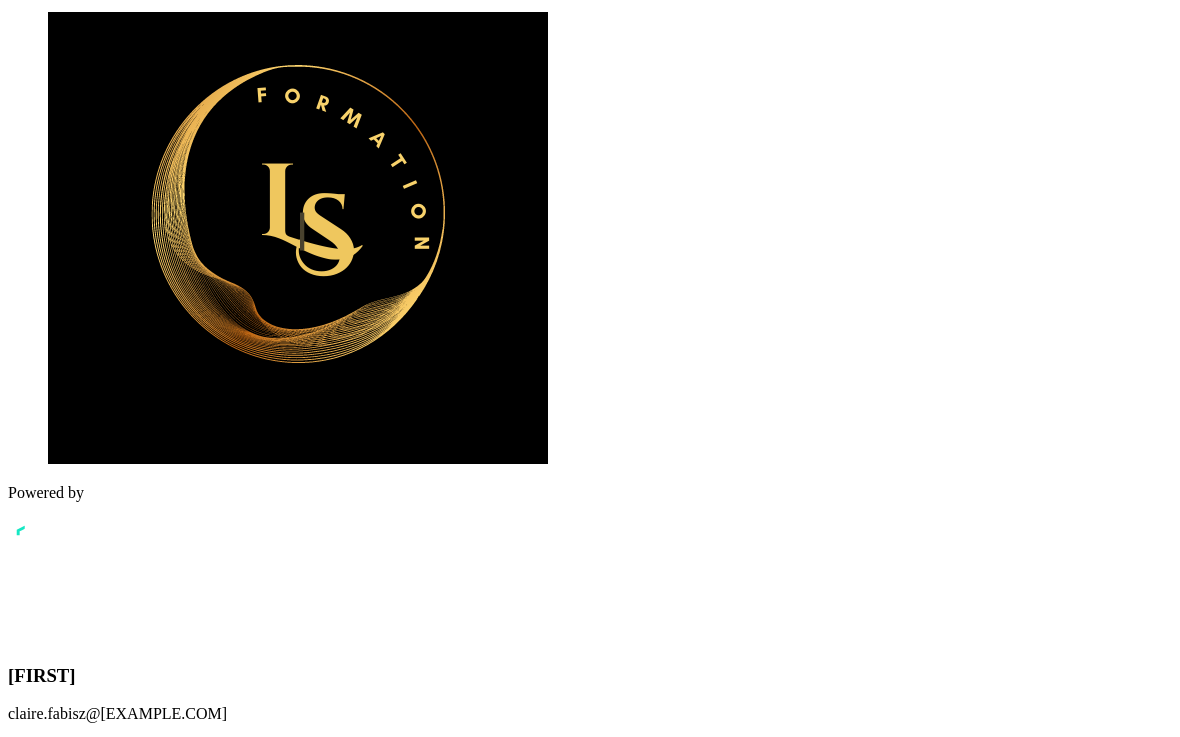 scroll, scrollTop: 311, scrollLeft: 0, axis: vertical 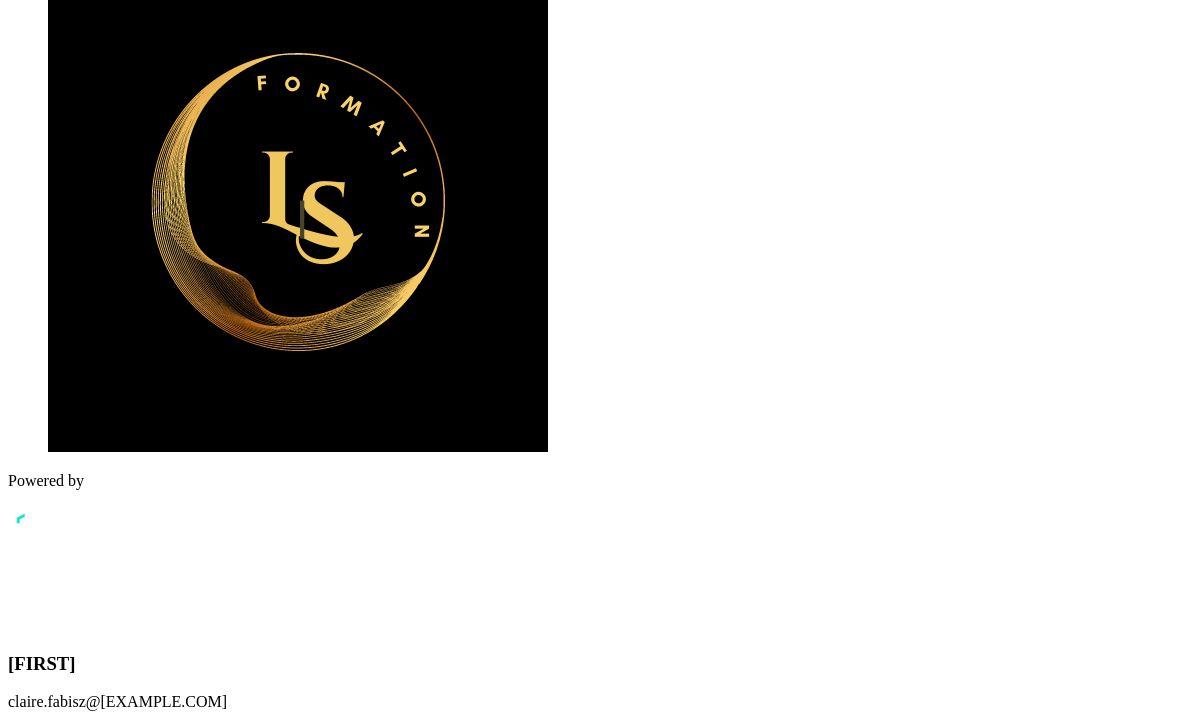 click at bounding box center [158, 8385] 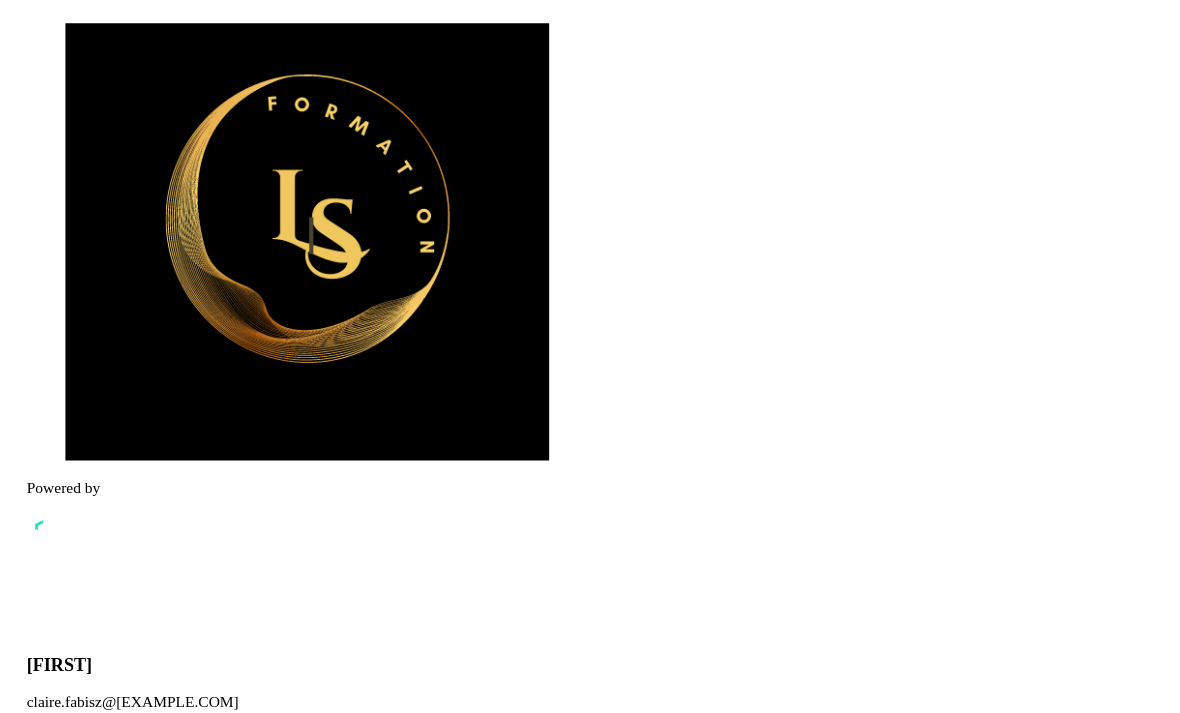 scroll, scrollTop: 311, scrollLeft: 0, axis: vertical 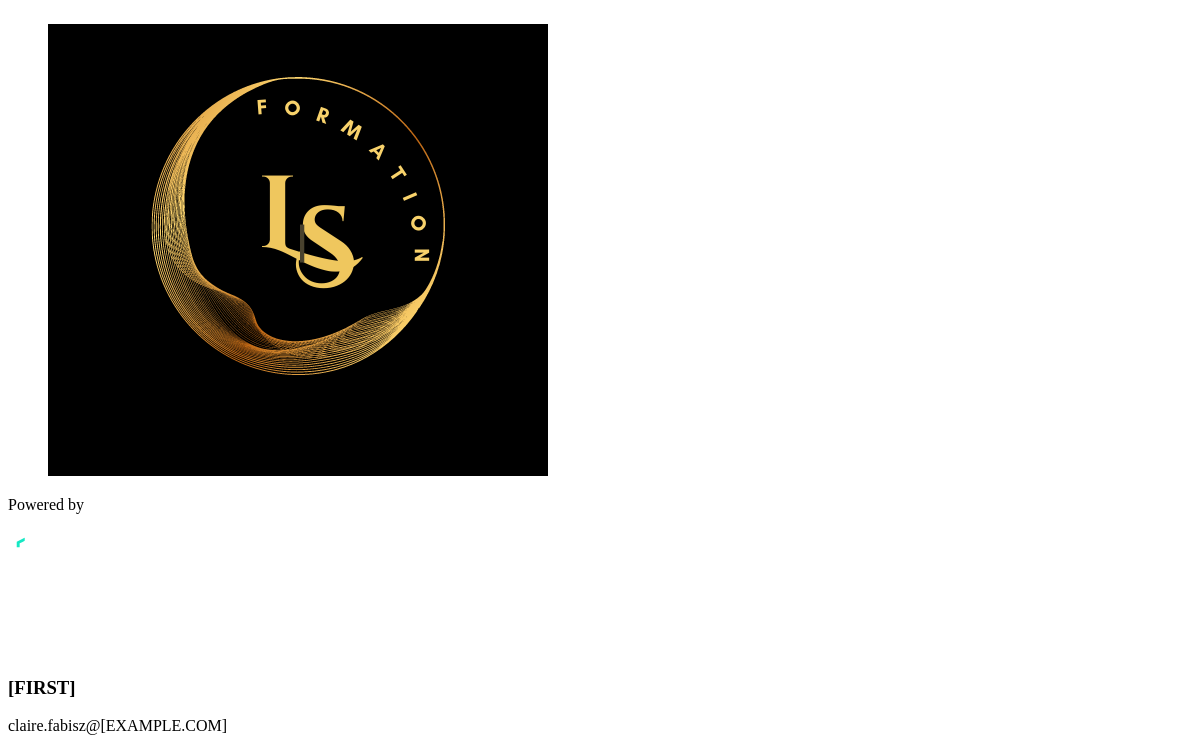click at bounding box center [158, 8385] 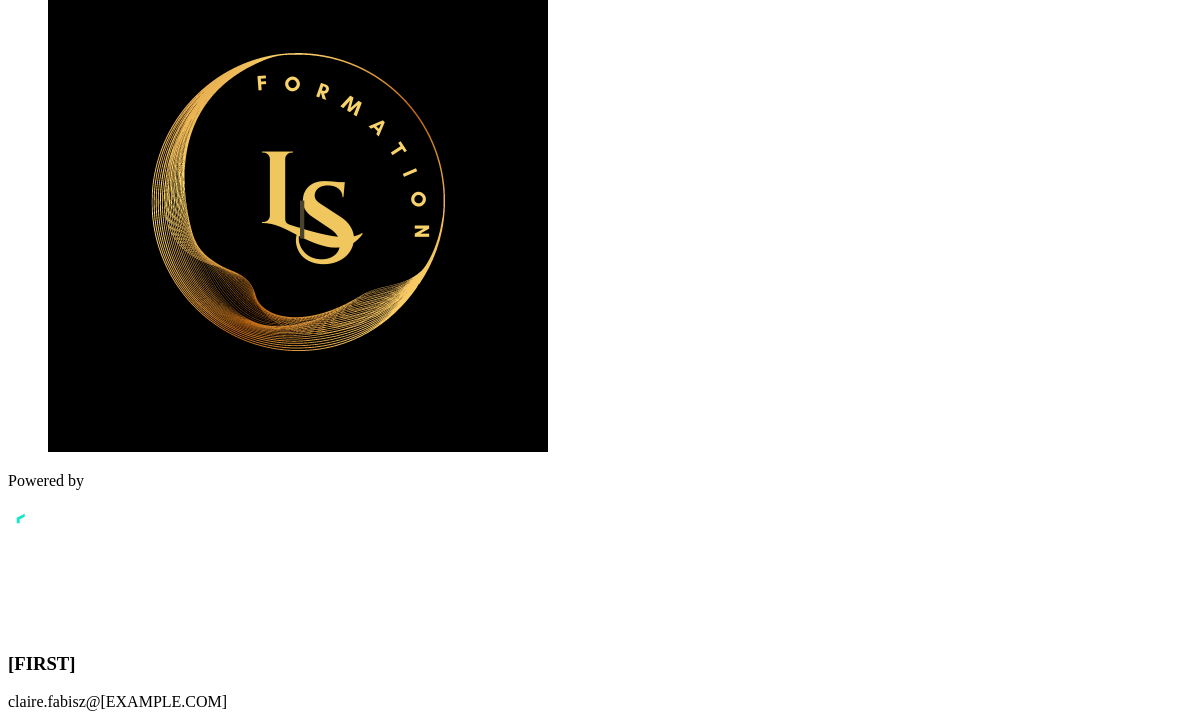 scroll, scrollTop: 311, scrollLeft: 0, axis: vertical 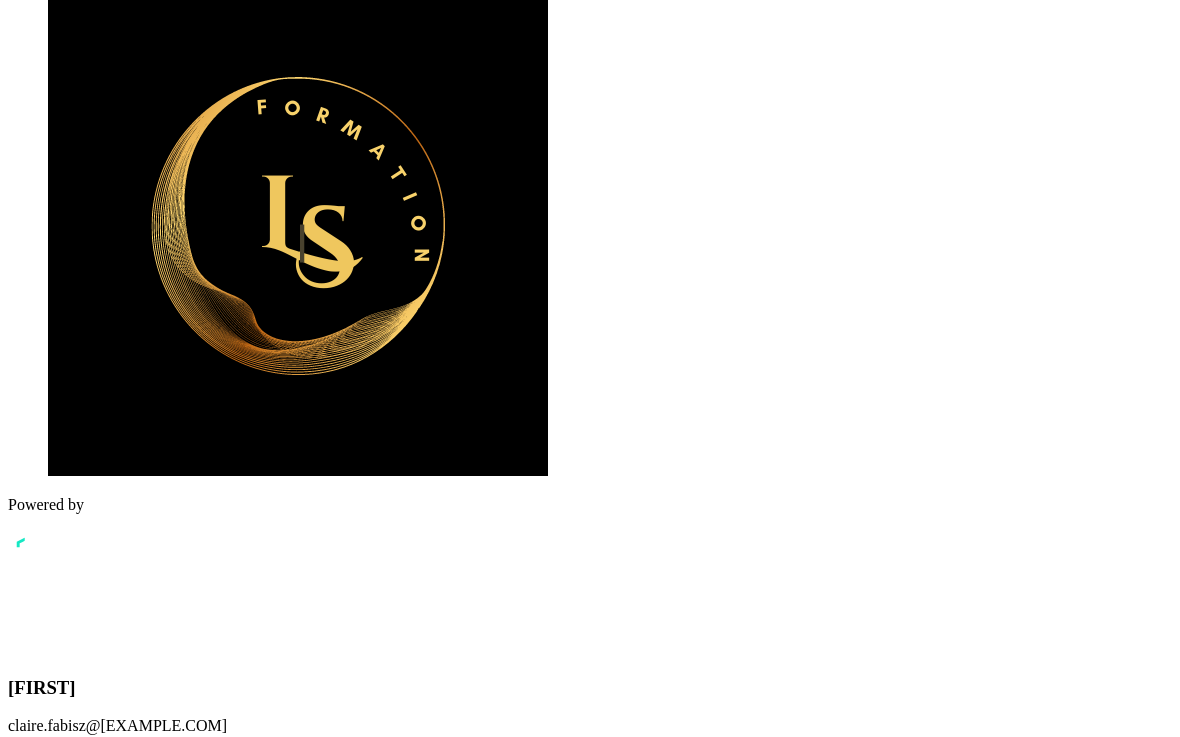 click at bounding box center [158, 8409] 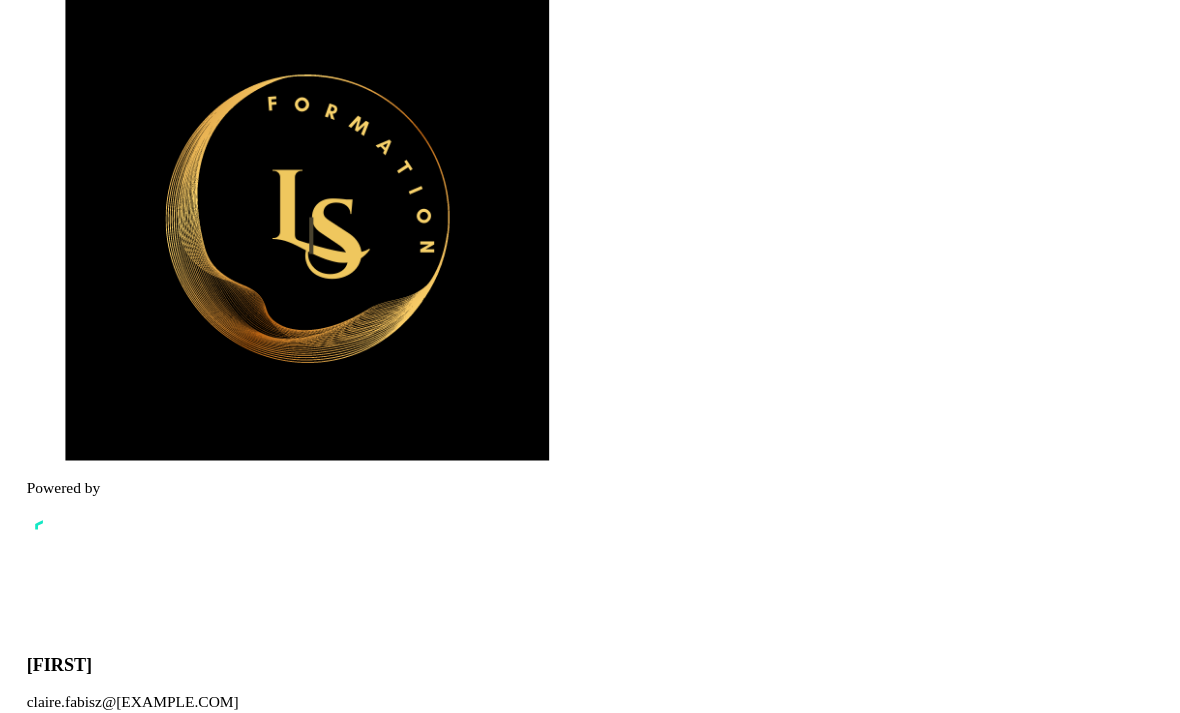scroll, scrollTop: 64, scrollLeft: 0, axis: vertical 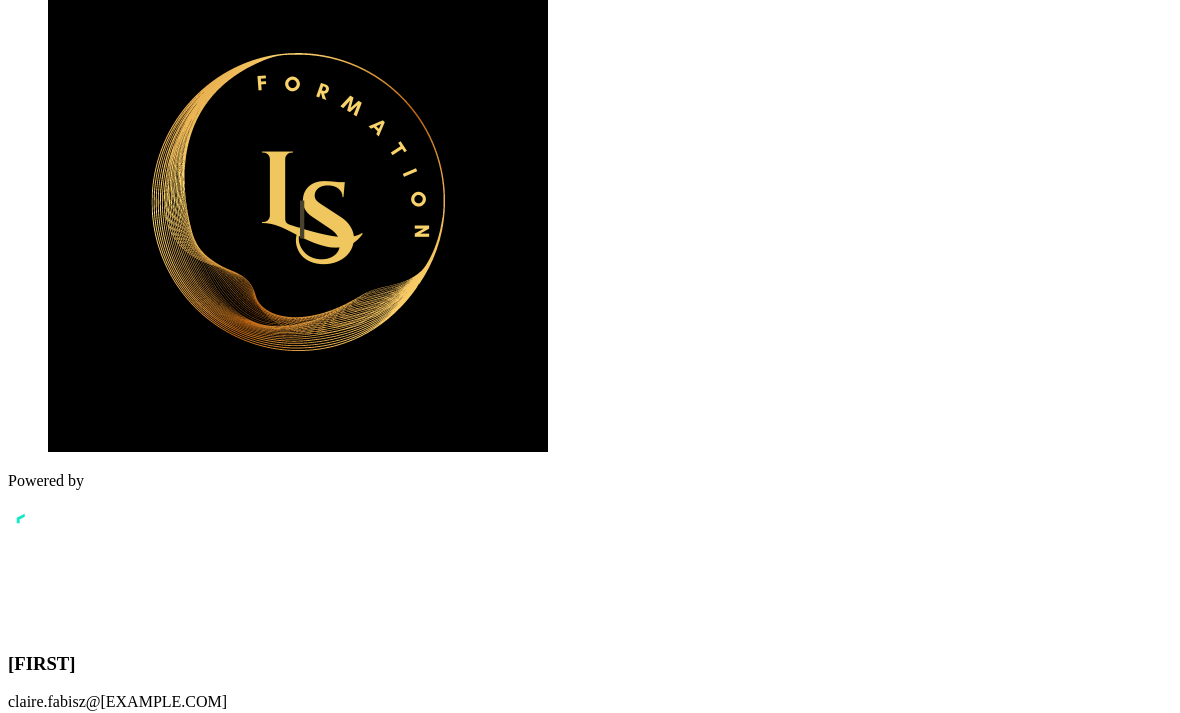 click on "Compléter et continuer" at bounding box center [160, 8754] 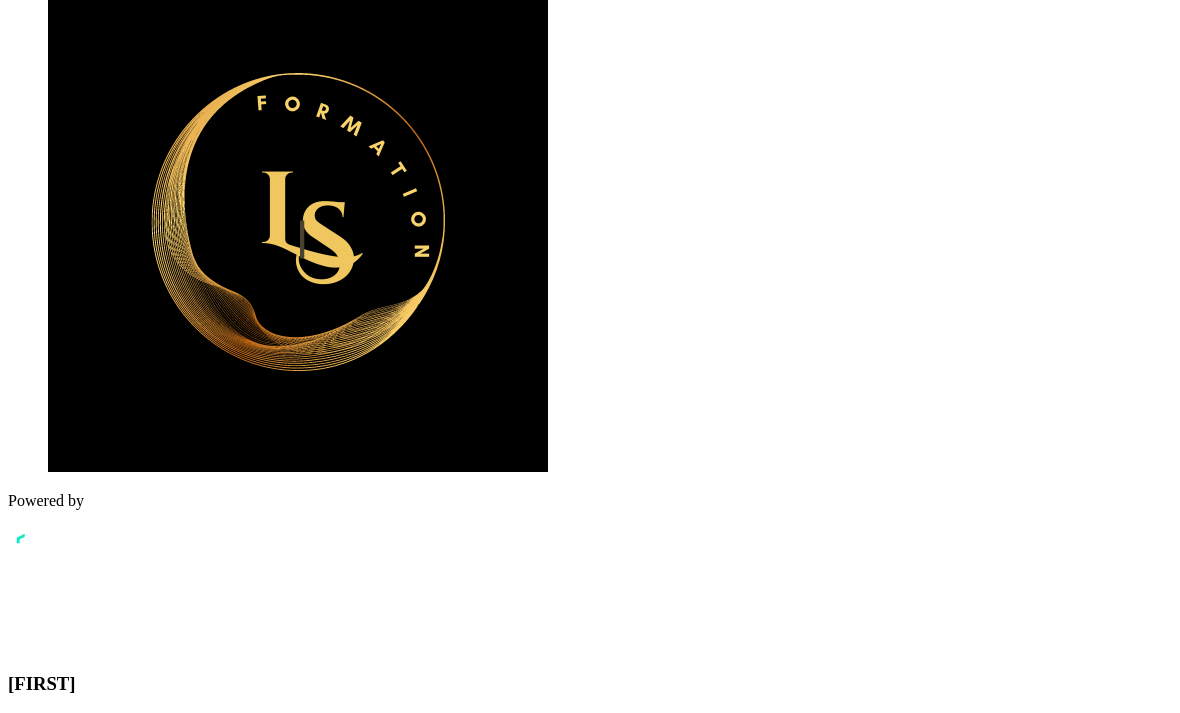 scroll, scrollTop: 0, scrollLeft: 0, axis: both 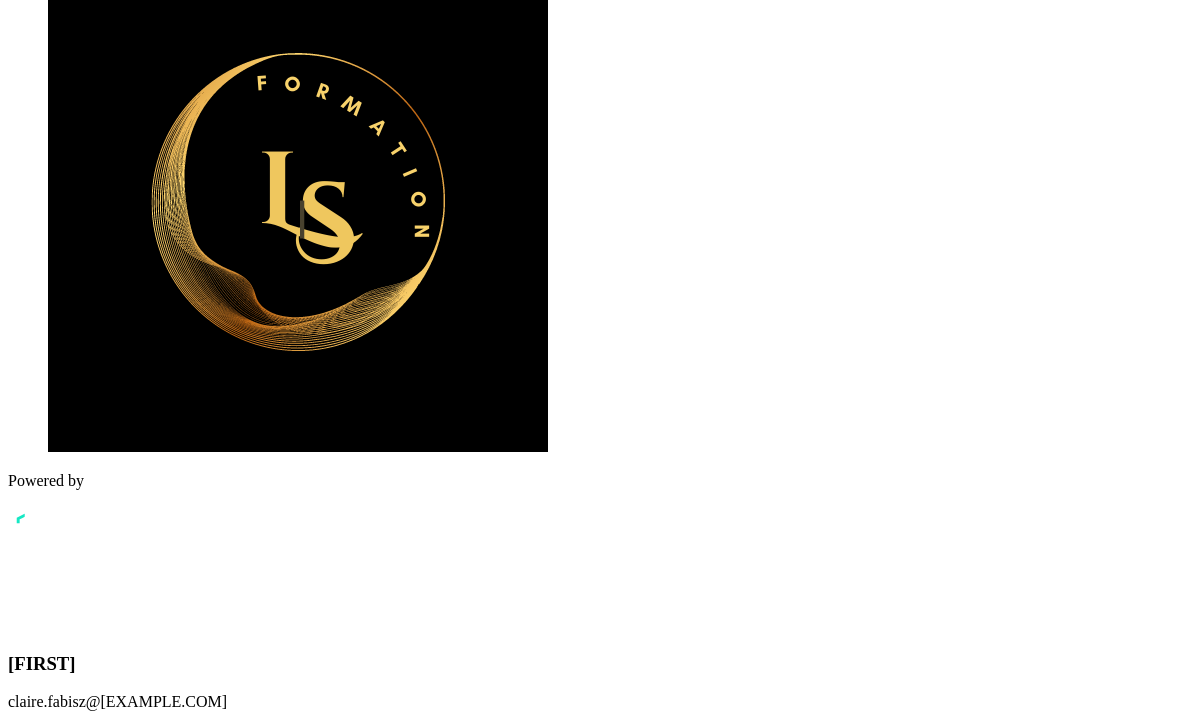 click at bounding box center (158, 8402) 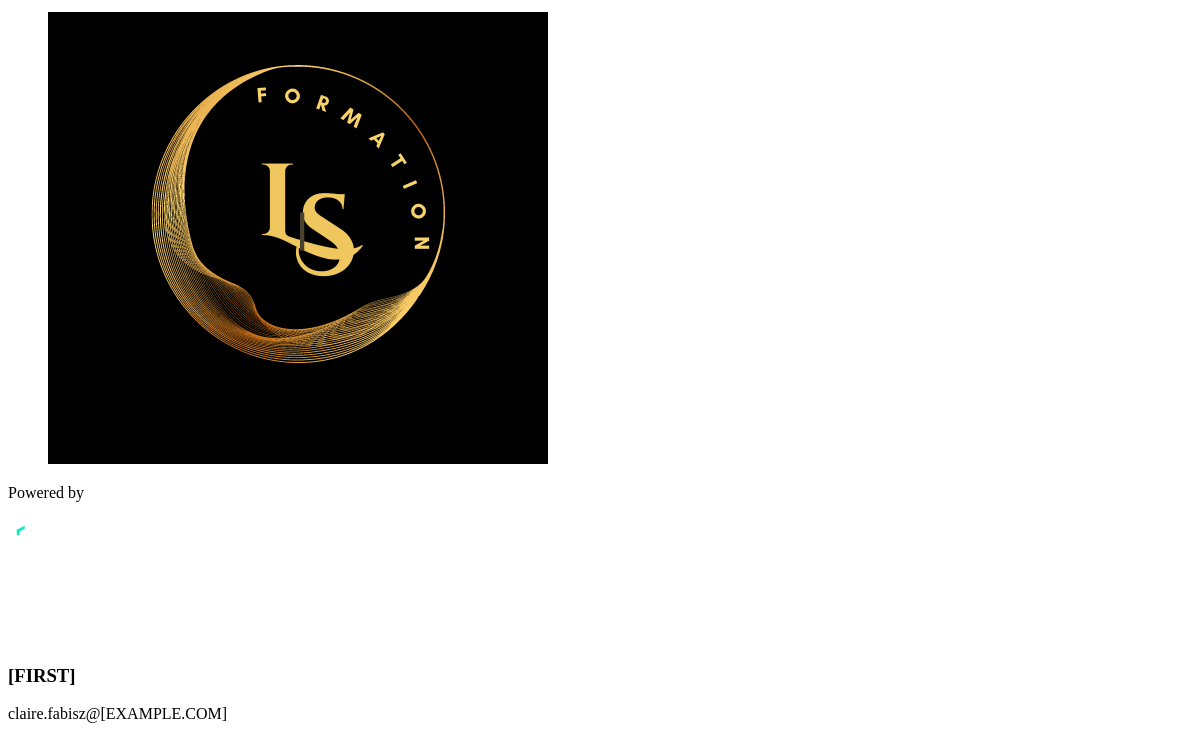 scroll, scrollTop: 40, scrollLeft: 0, axis: vertical 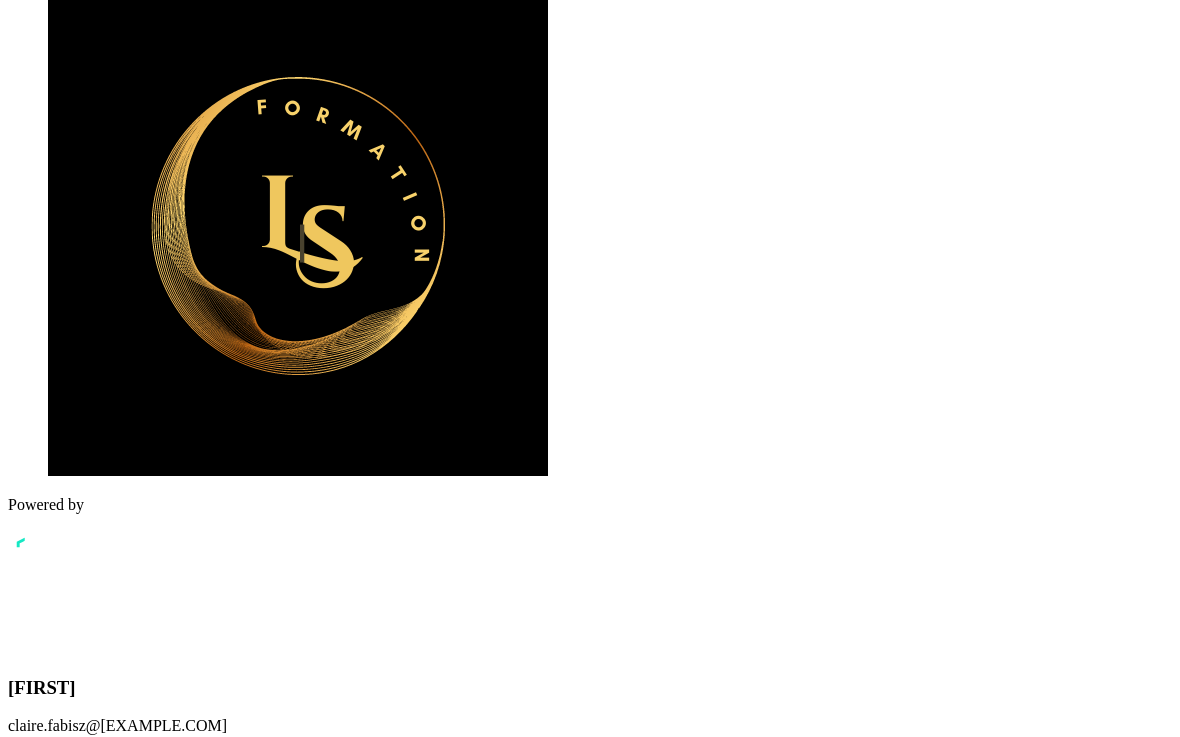 click at bounding box center (158, 8426) 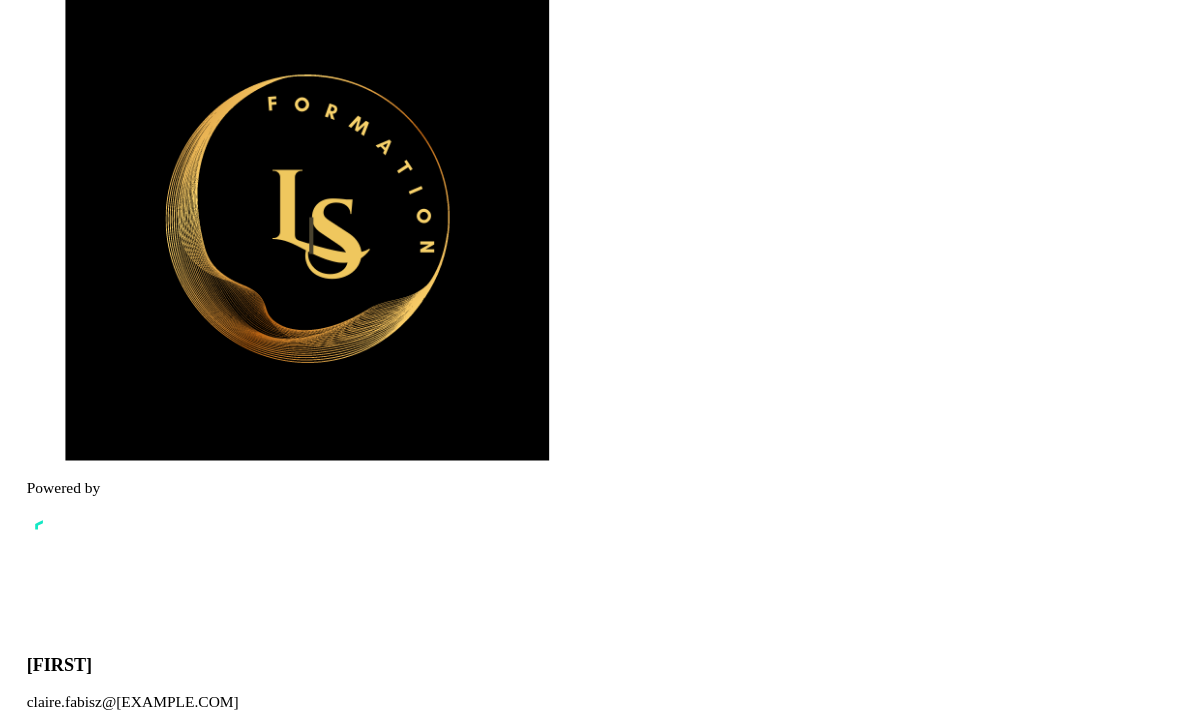 scroll, scrollTop: 64, scrollLeft: 0, axis: vertical 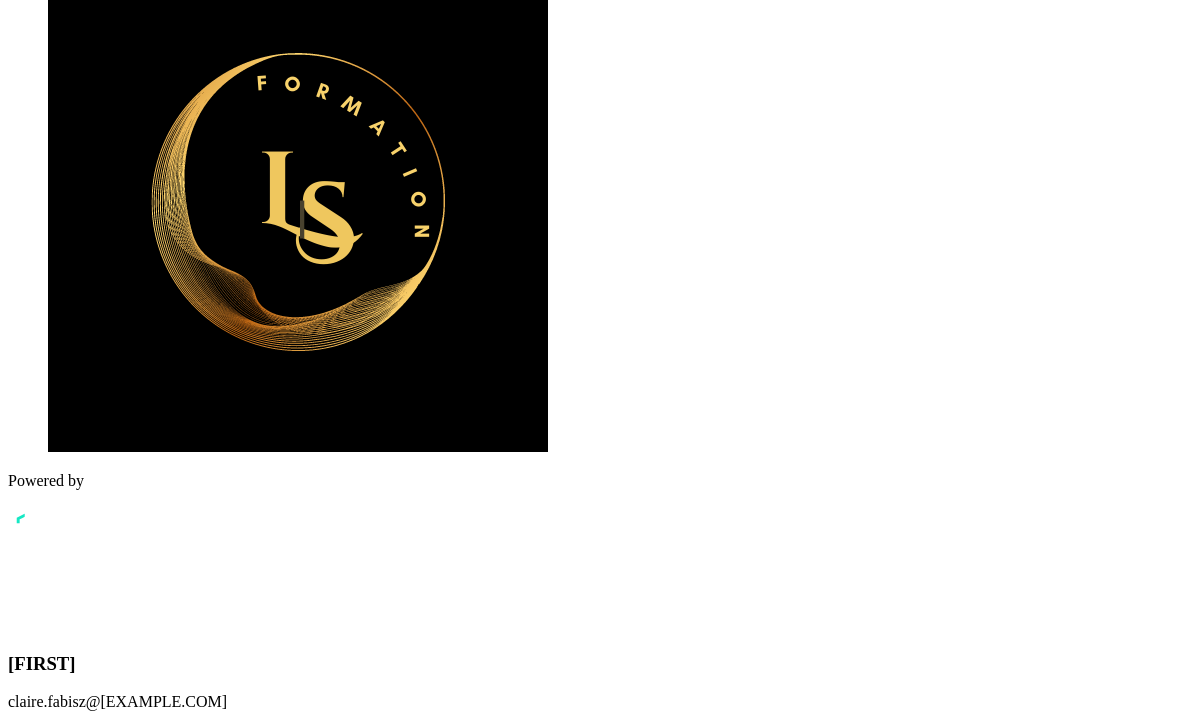 click on "Complète" at bounding box center (121, 8771) 